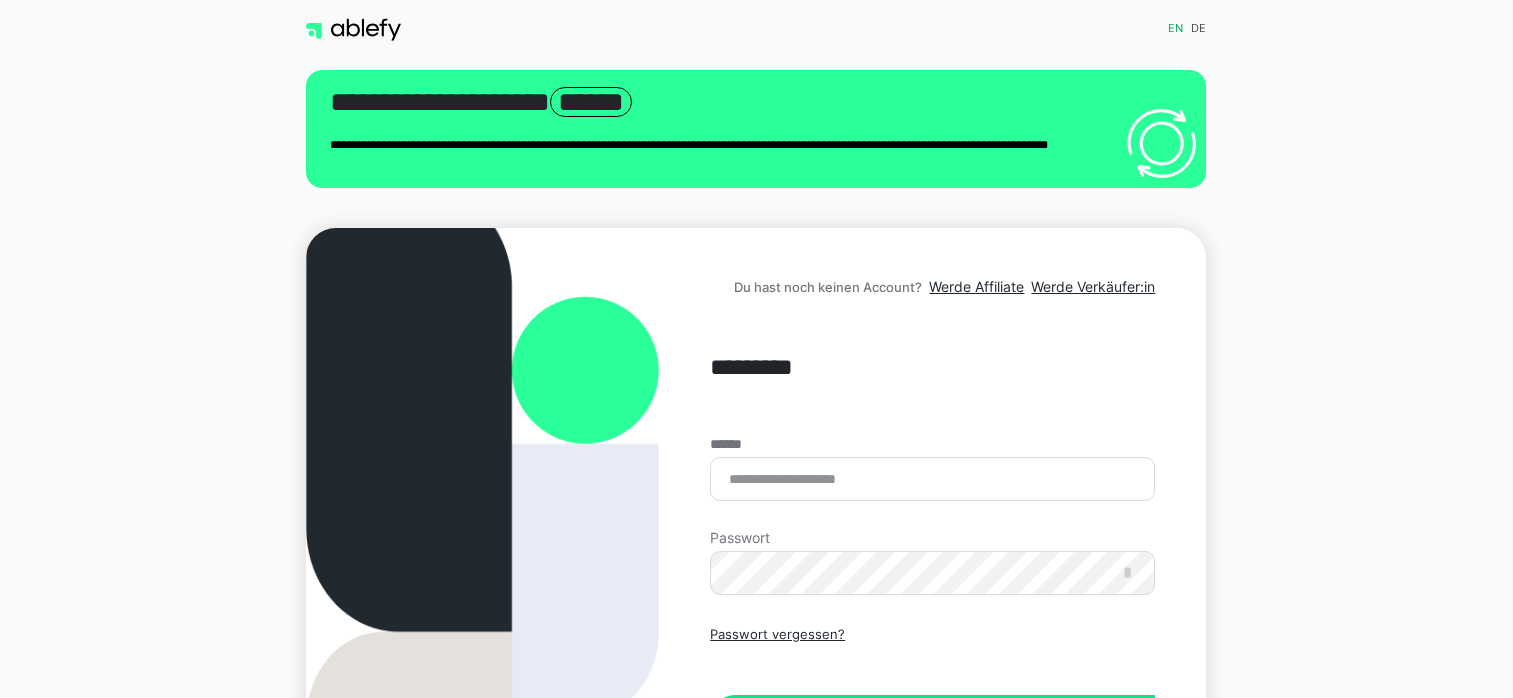 scroll, scrollTop: 200, scrollLeft: 0, axis: vertical 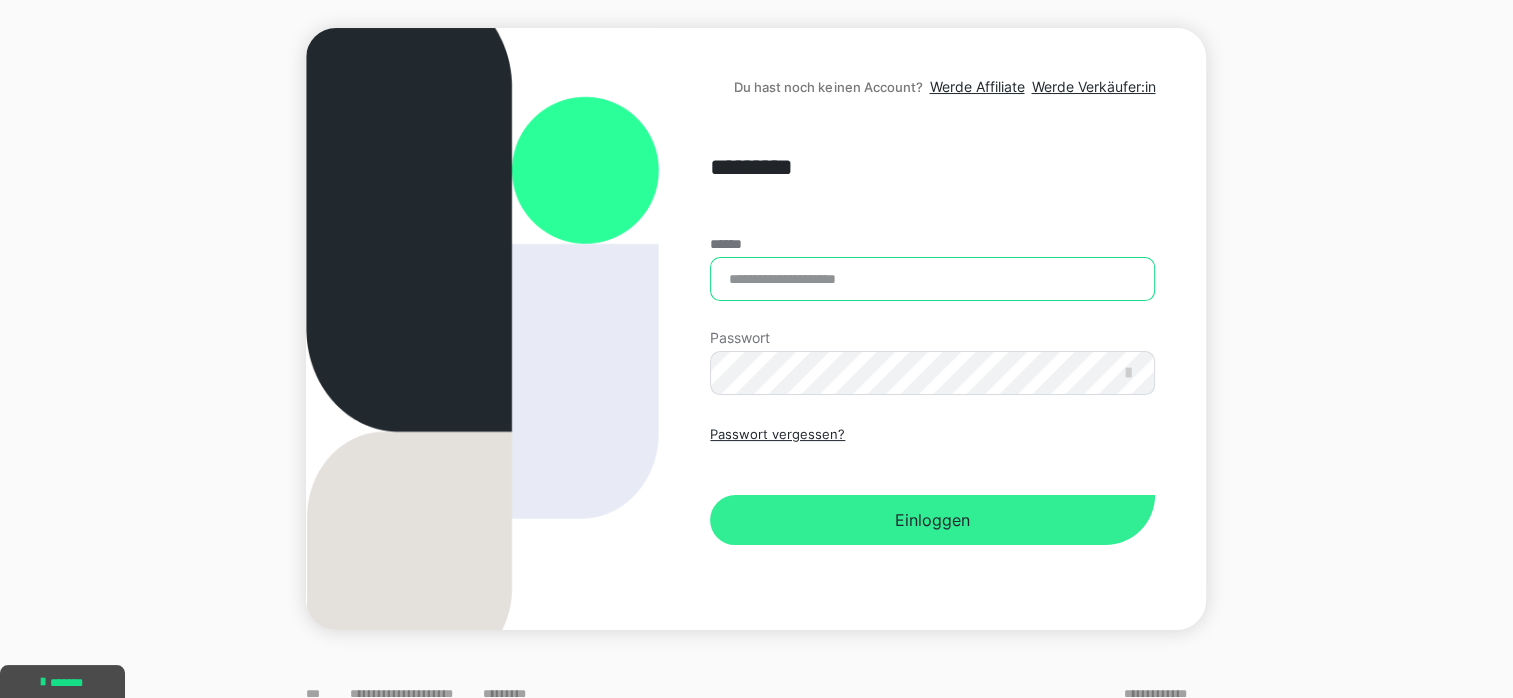 type on "**********" 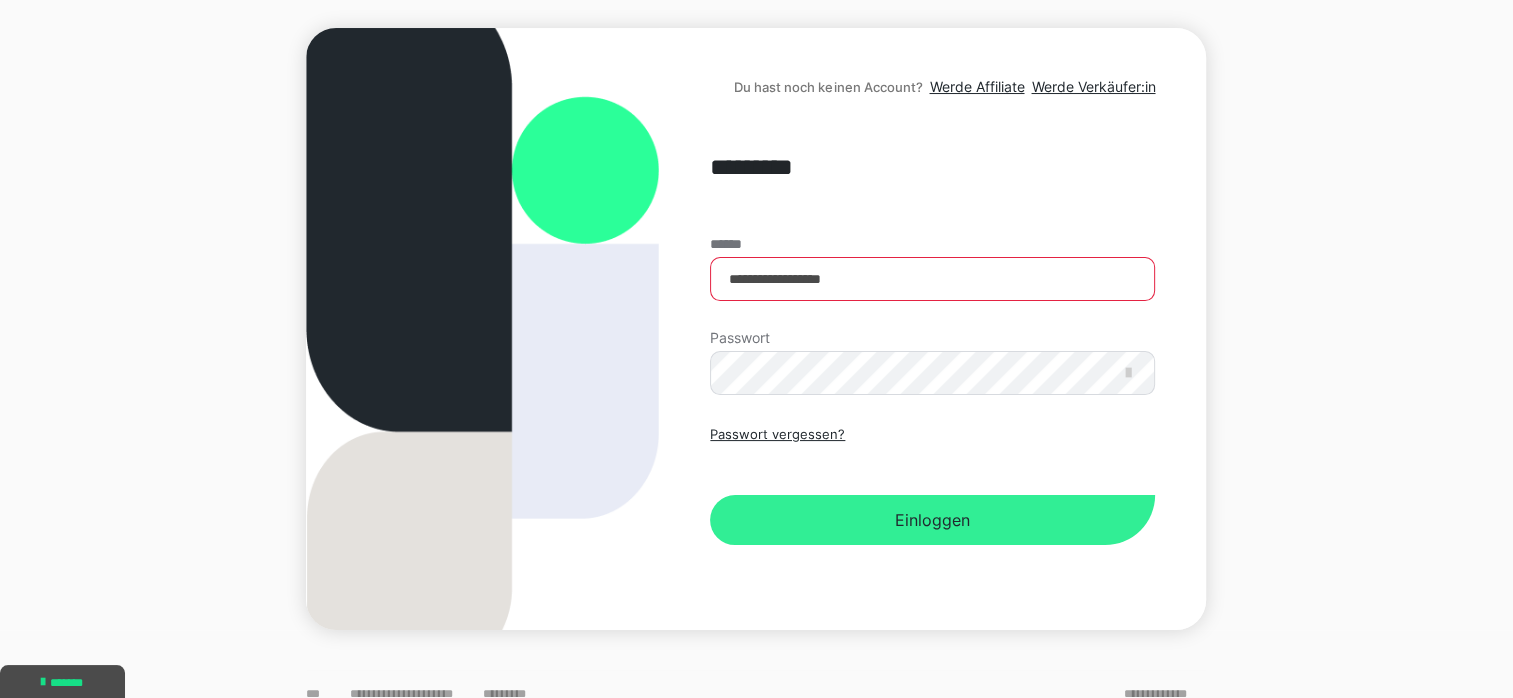 click on "Einloggen" at bounding box center [932, 520] 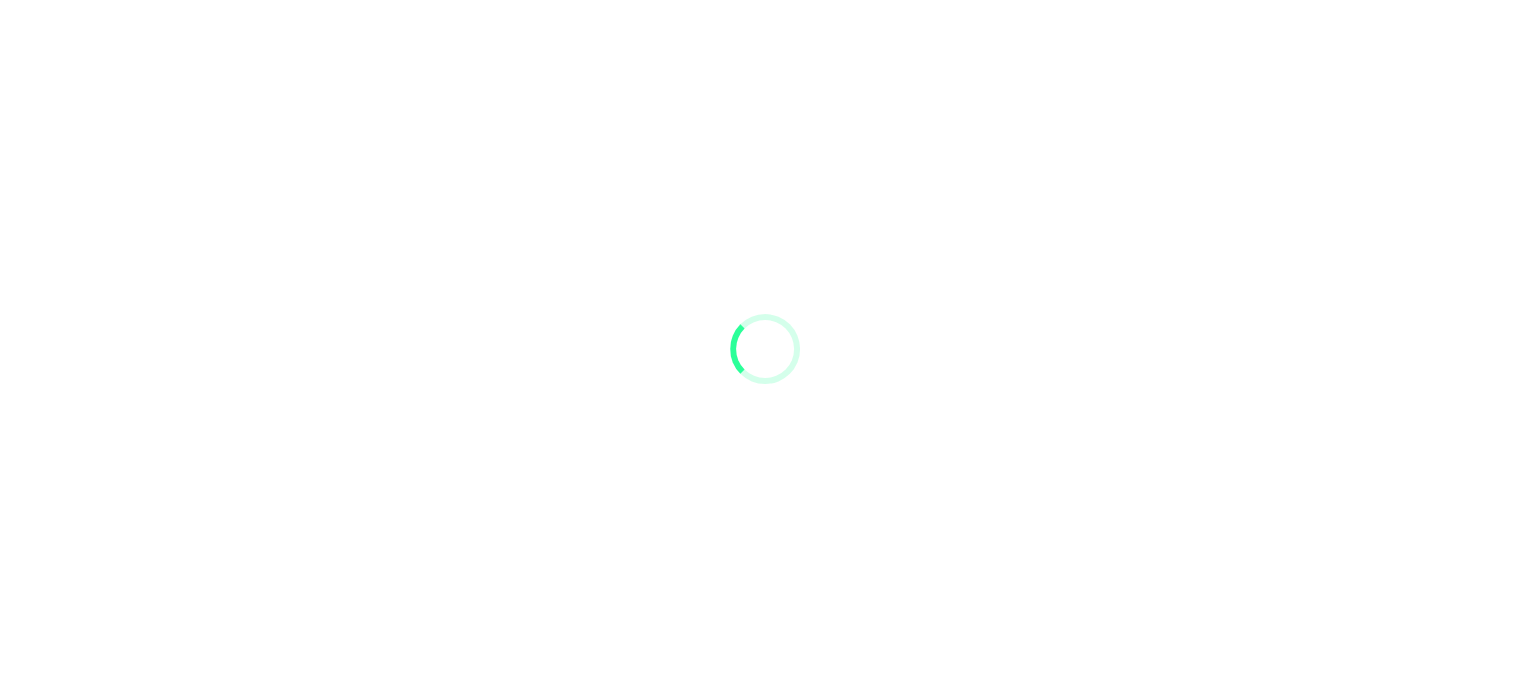 scroll, scrollTop: 0, scrollLeft: 0, axis: both 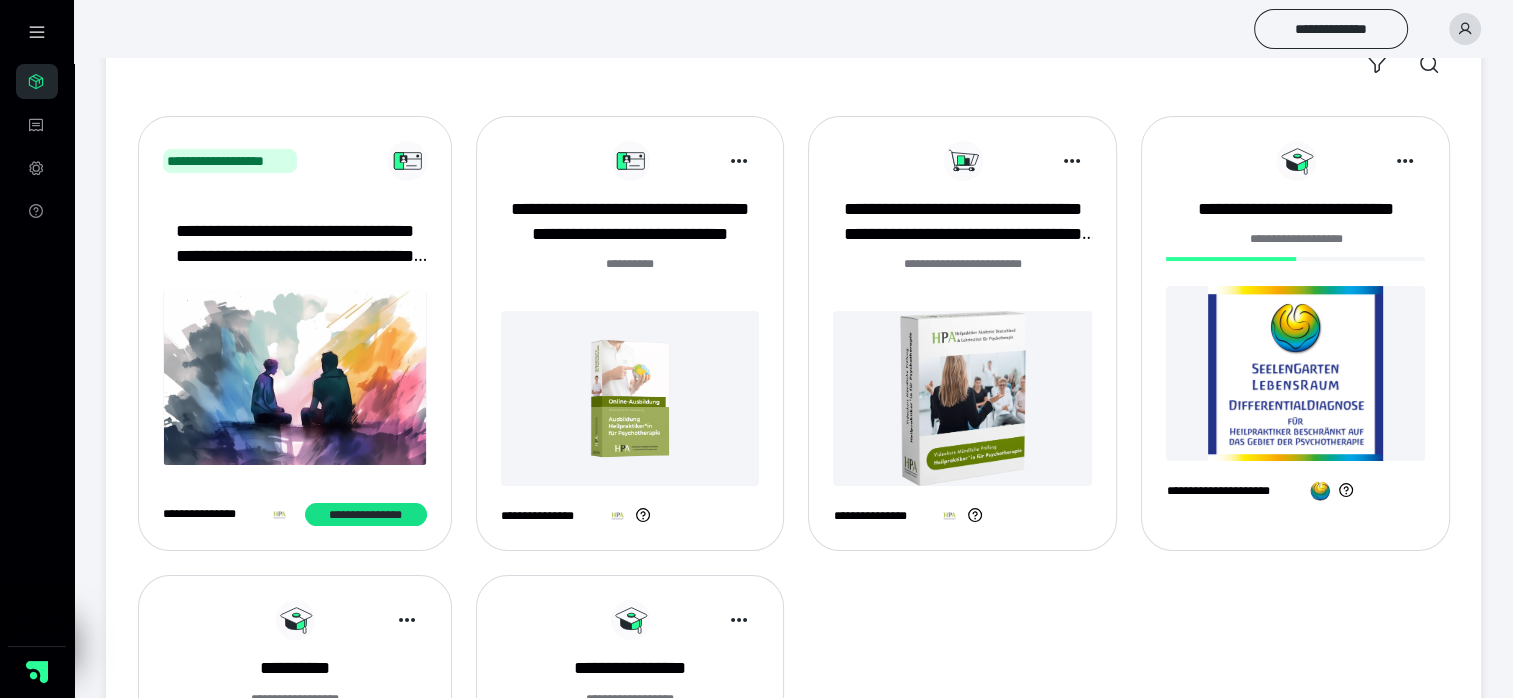 click at bounding box center [630, 398] 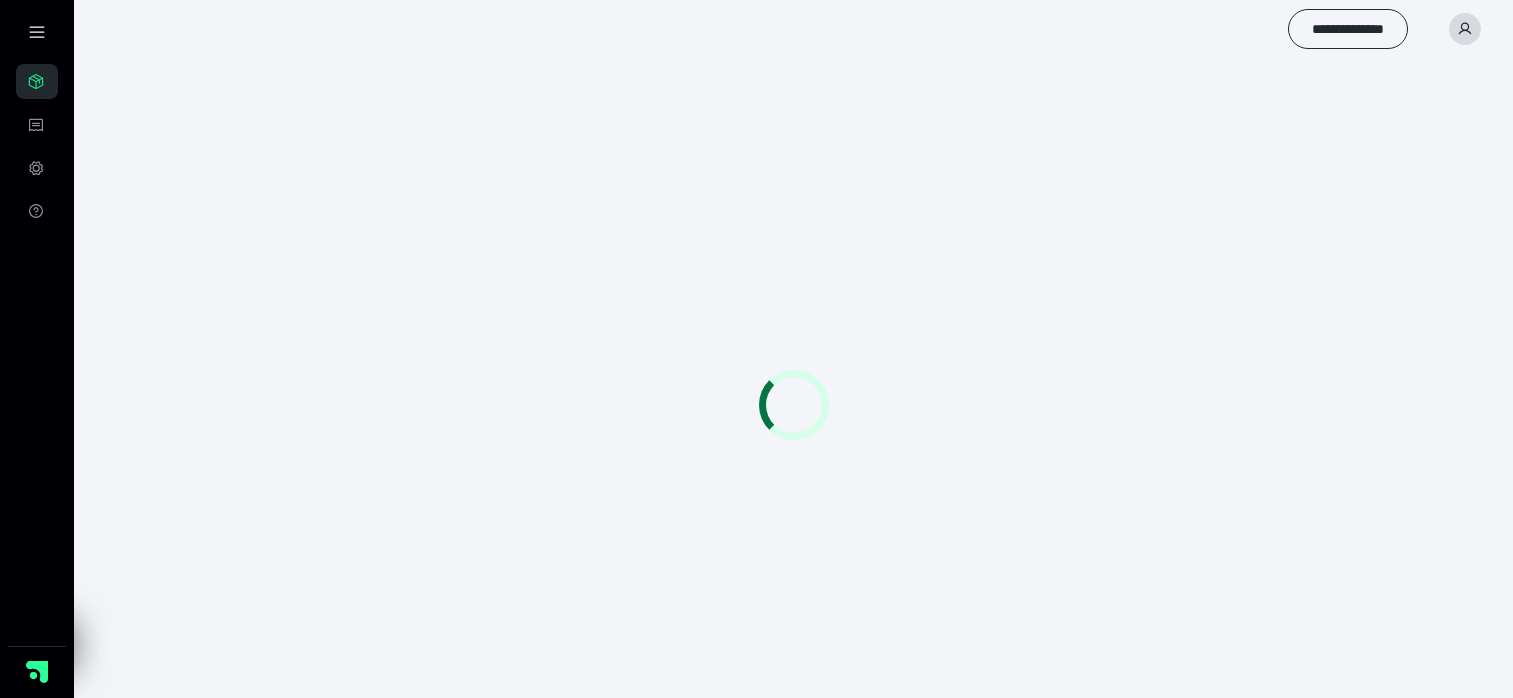 scroll, scrollTop: 0, scrollLeft: 0, axis: both 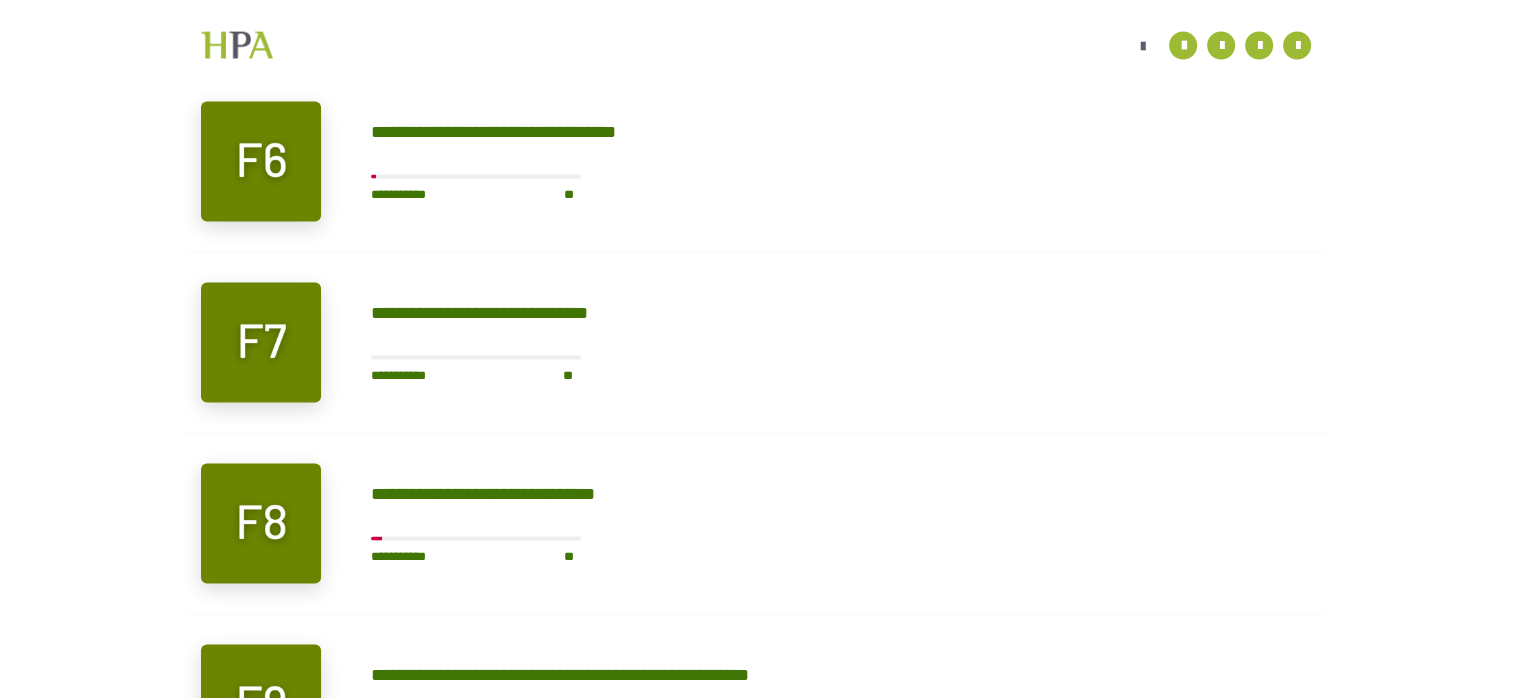 click on "**********" at bounding box center [620, -49] 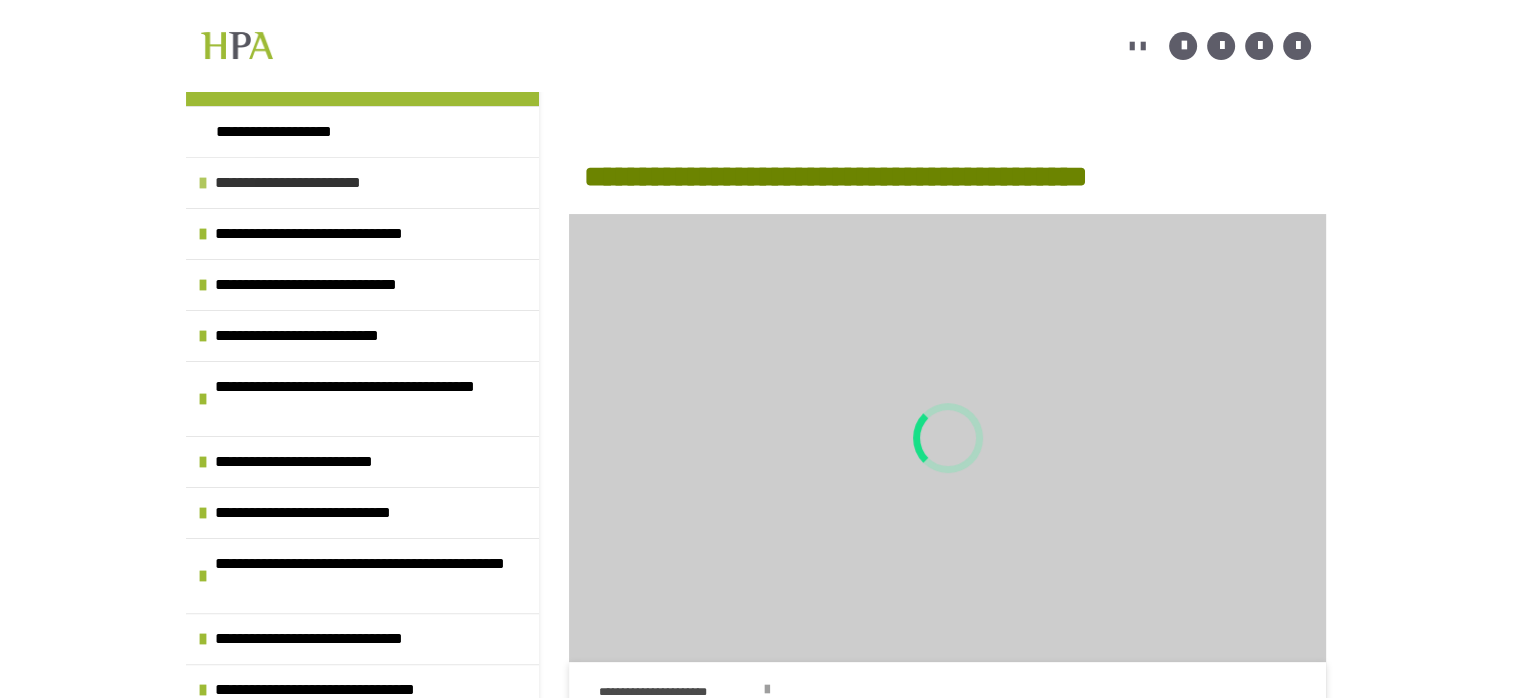 scroll, scrollTop: 456, scrollLeft: 0, axis: vertical 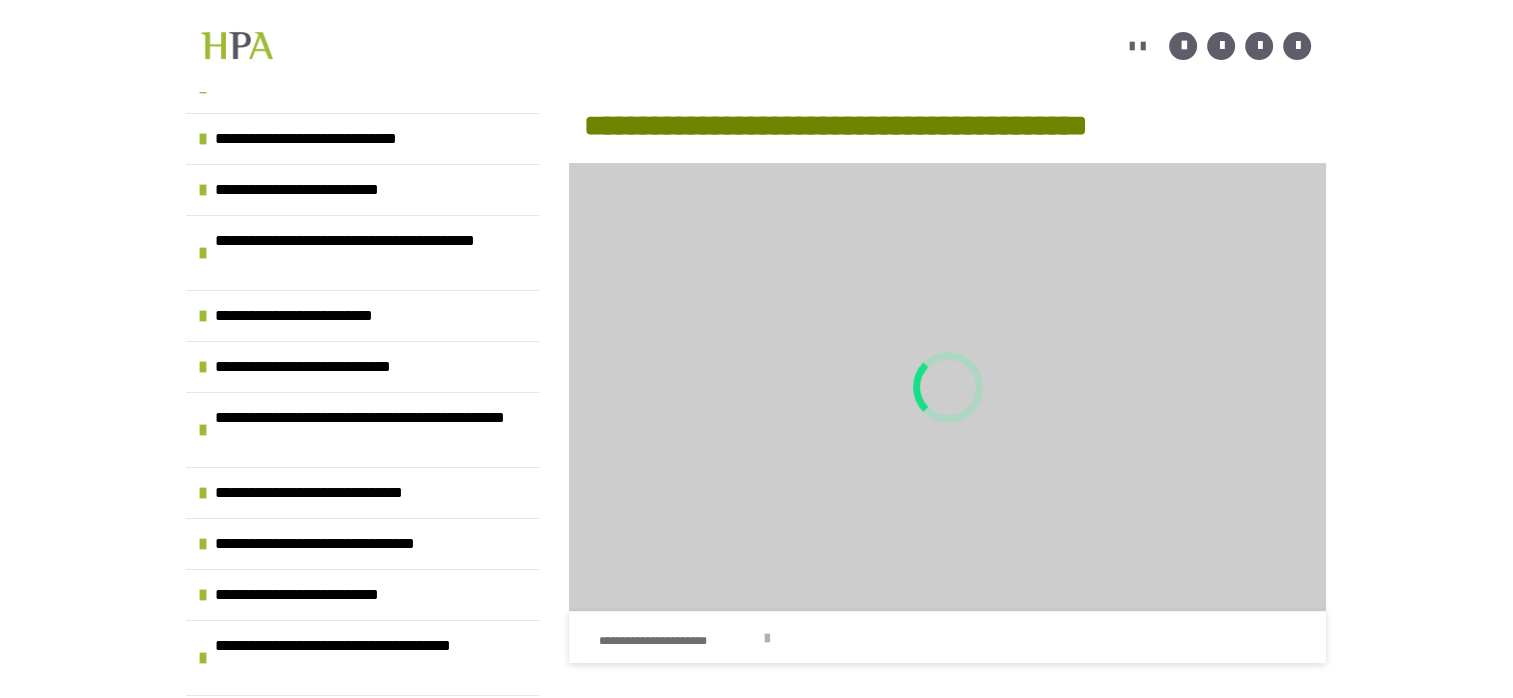 click on "**********" at bounding box center [678, 641] 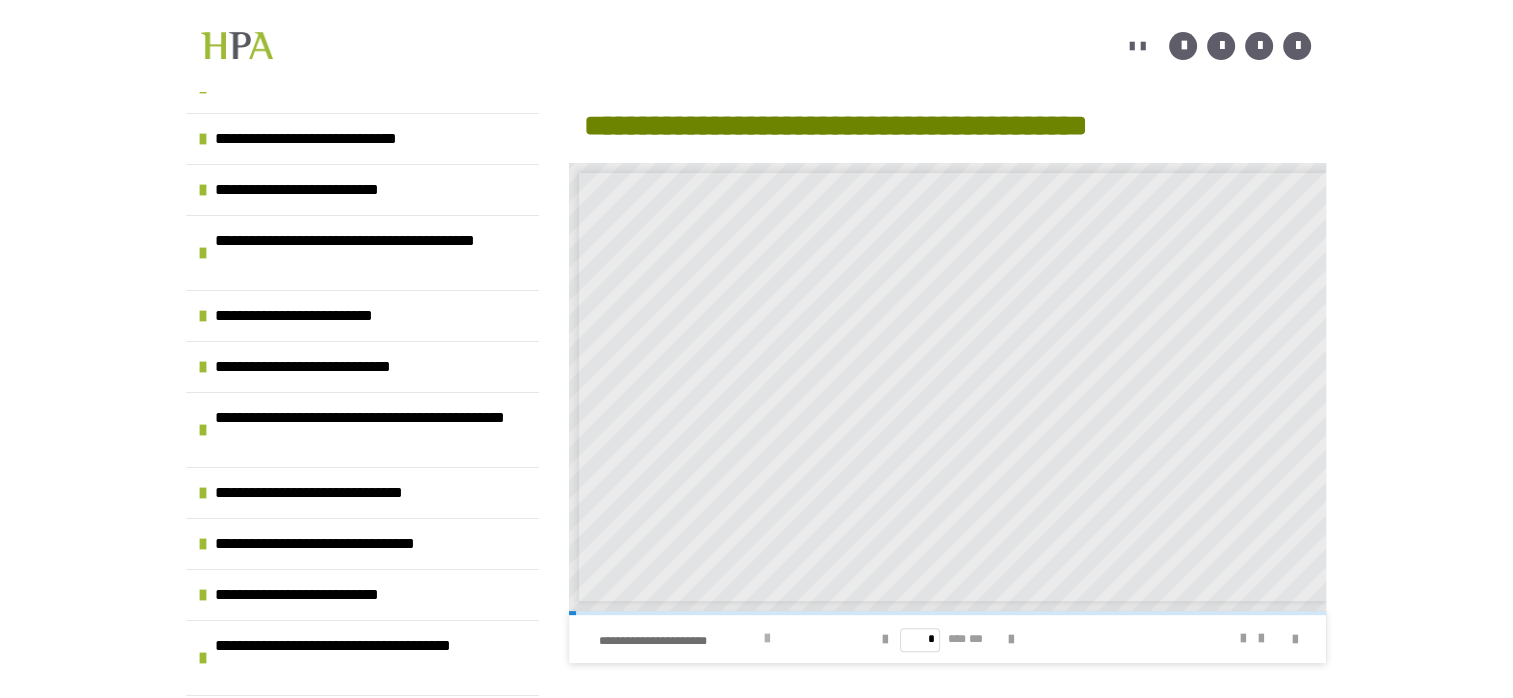 click at bounding box center [767, 639] 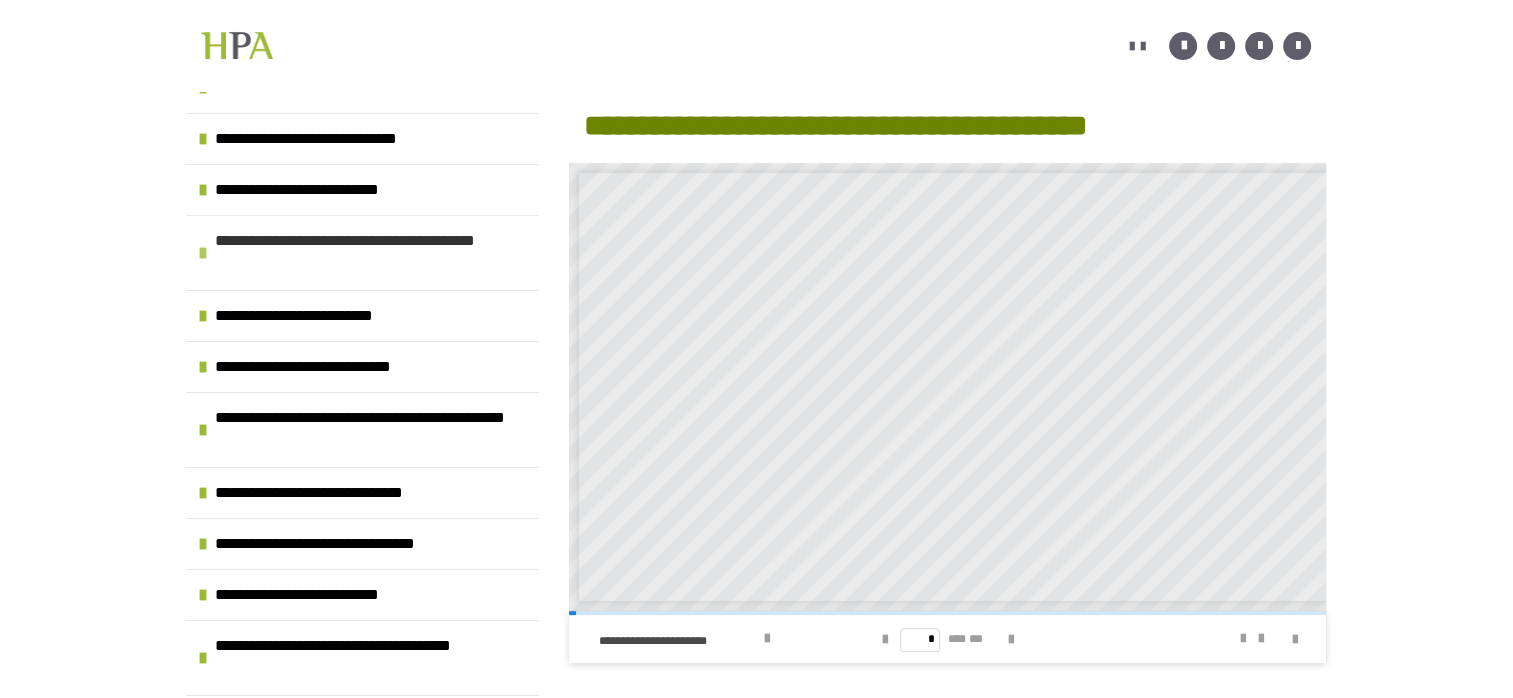 scroll, scrollTop: 0, scrollLeft: 0, axis: both 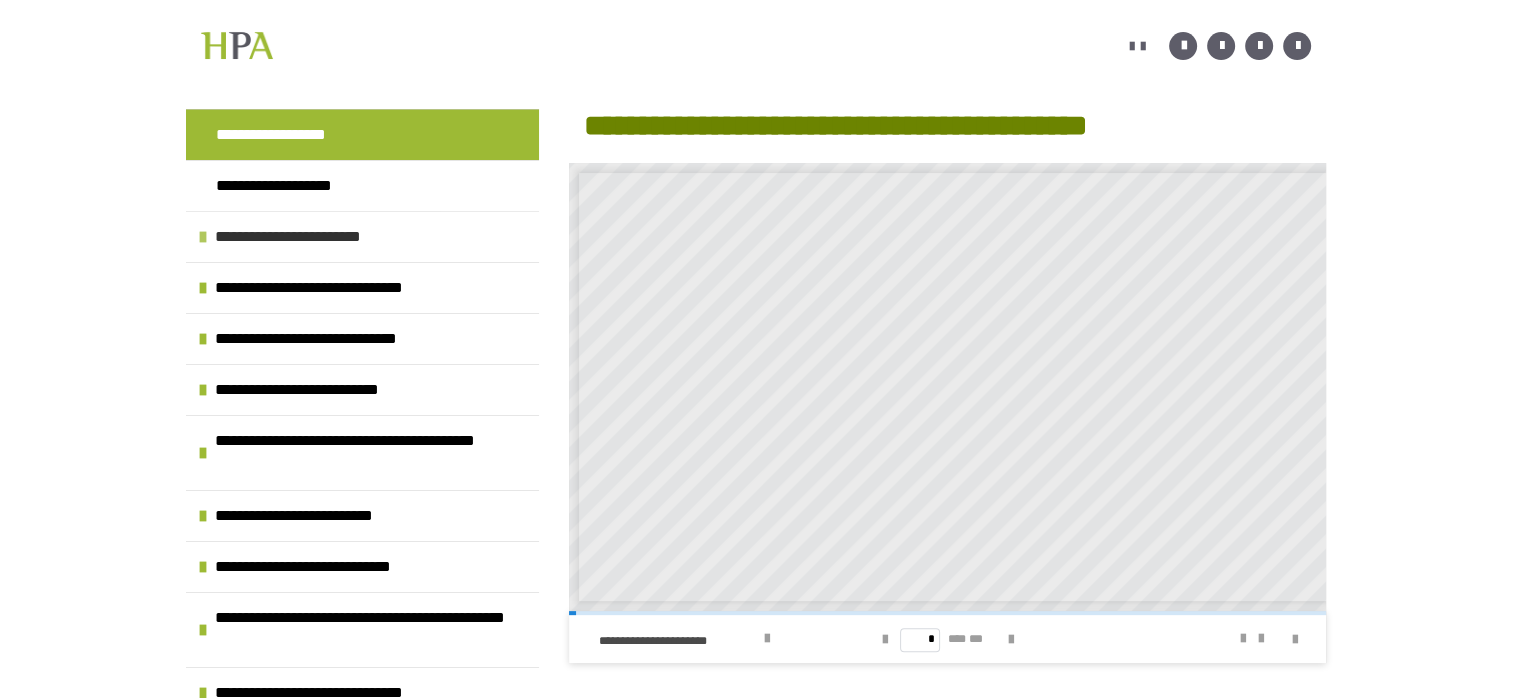 click at bounding box center (203, 237) 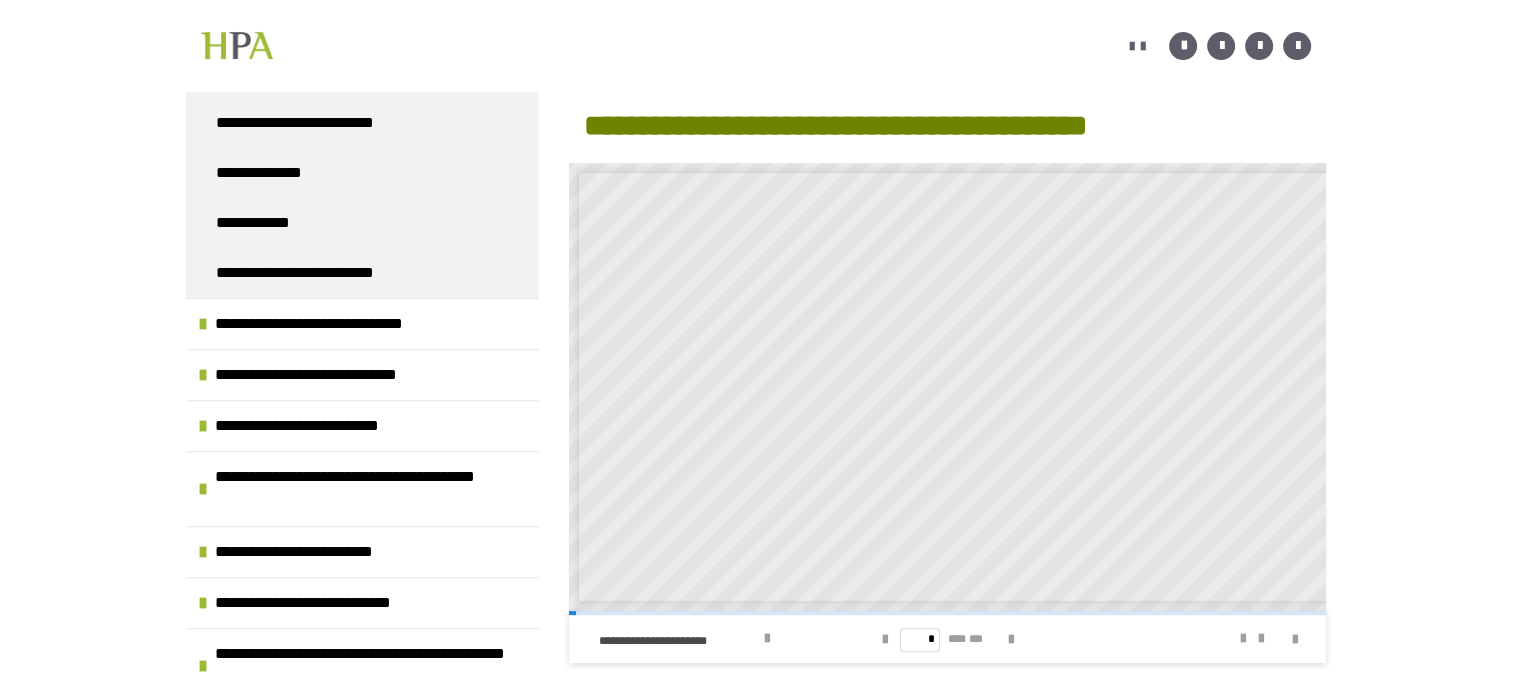 scroll, scrollTop: 1100, scrollLeft: 0, axis: vertical 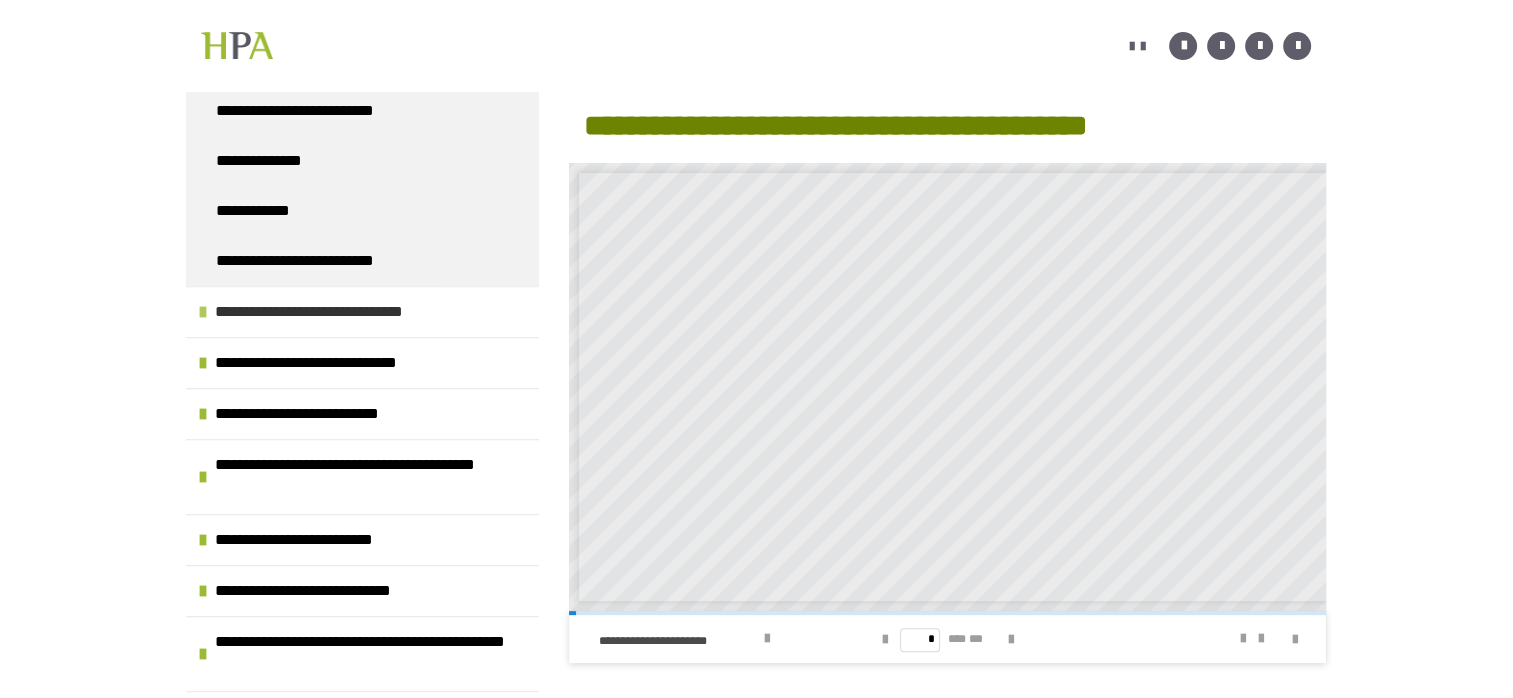 click at bounding box center [203, 312] 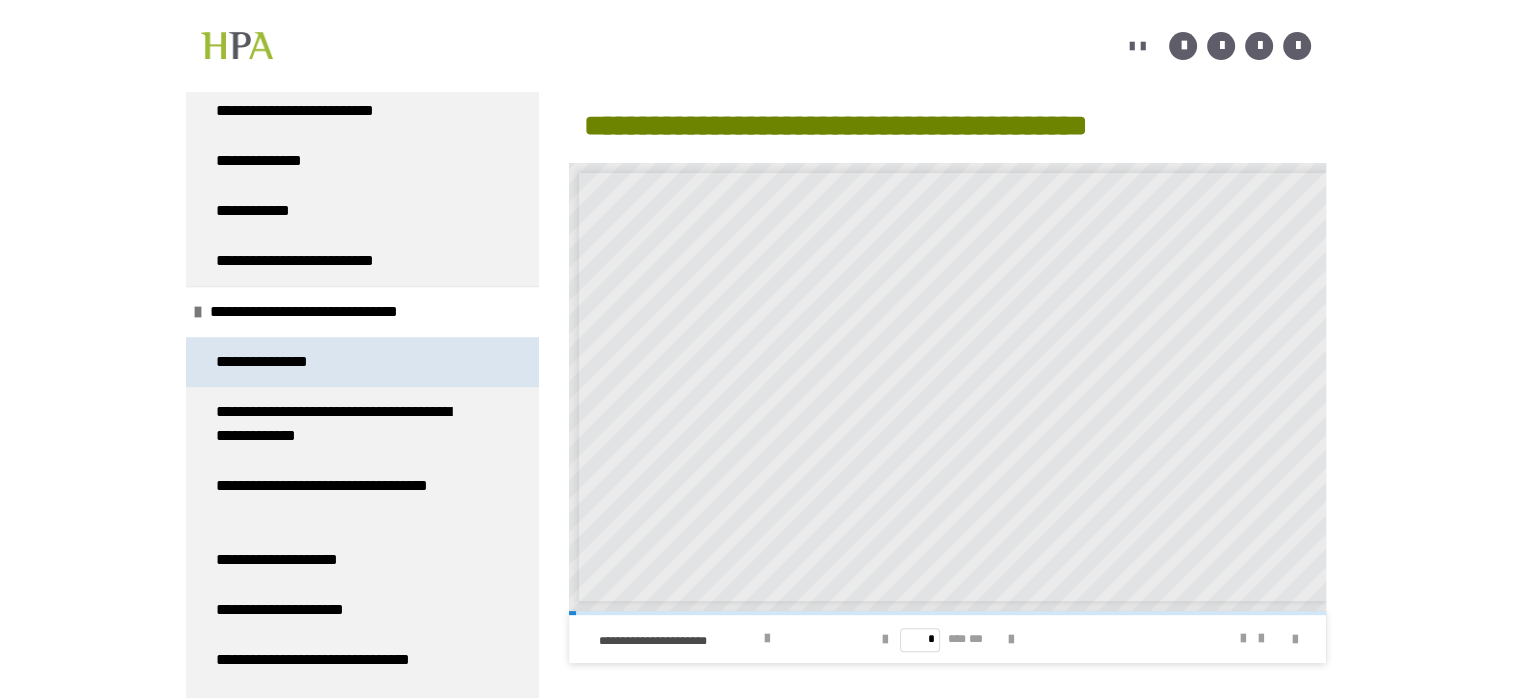 click on "**********" at bounding box center (266, 362) 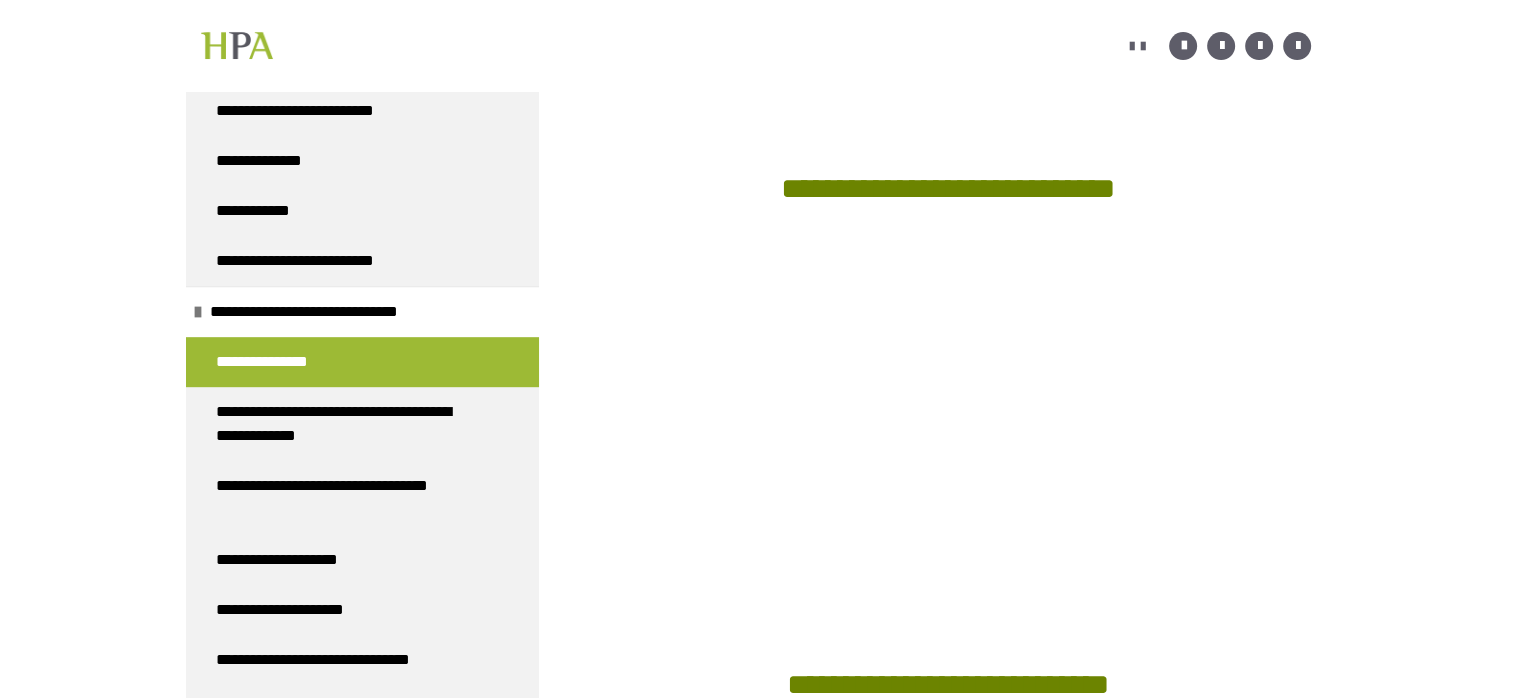 scroll, scrollTop: 832, scrollLeft: 0, axis: vertical 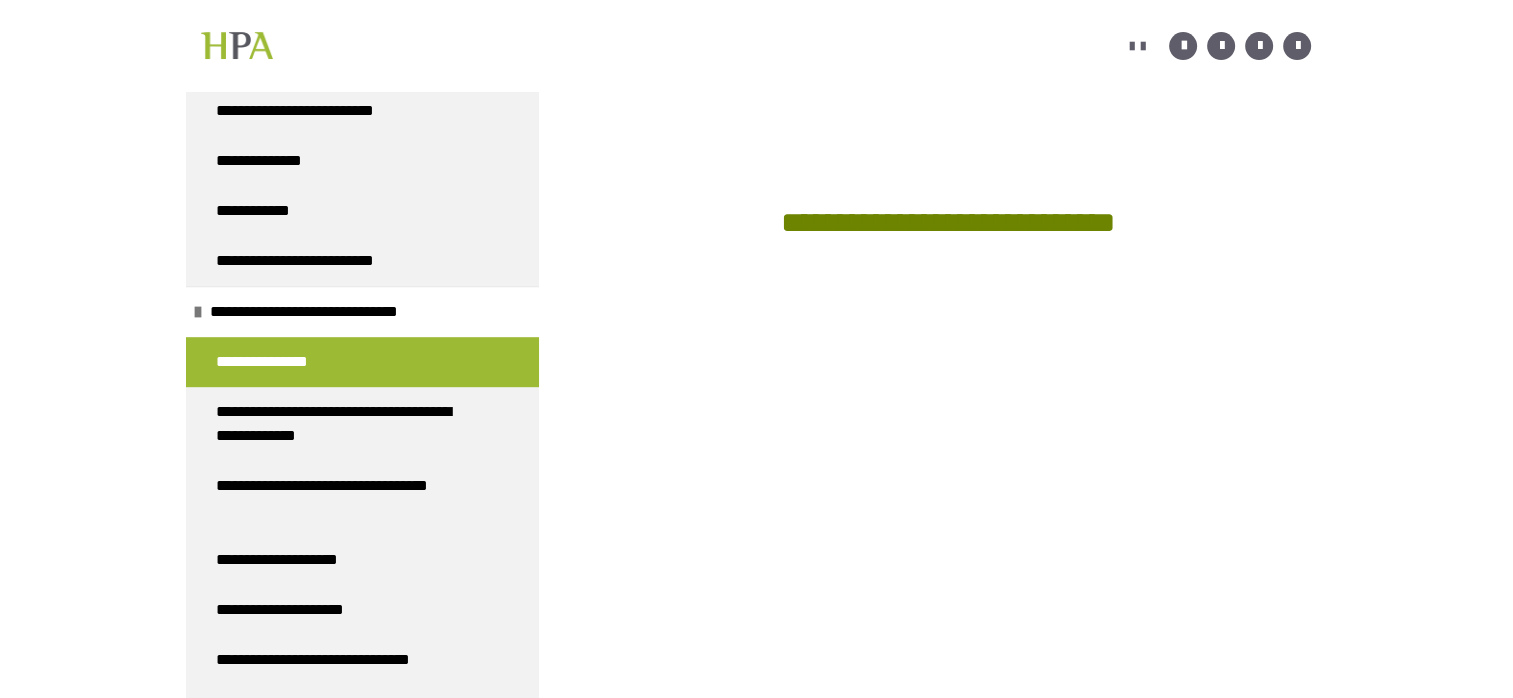 click on "**********" at bounding box center [756, 275] 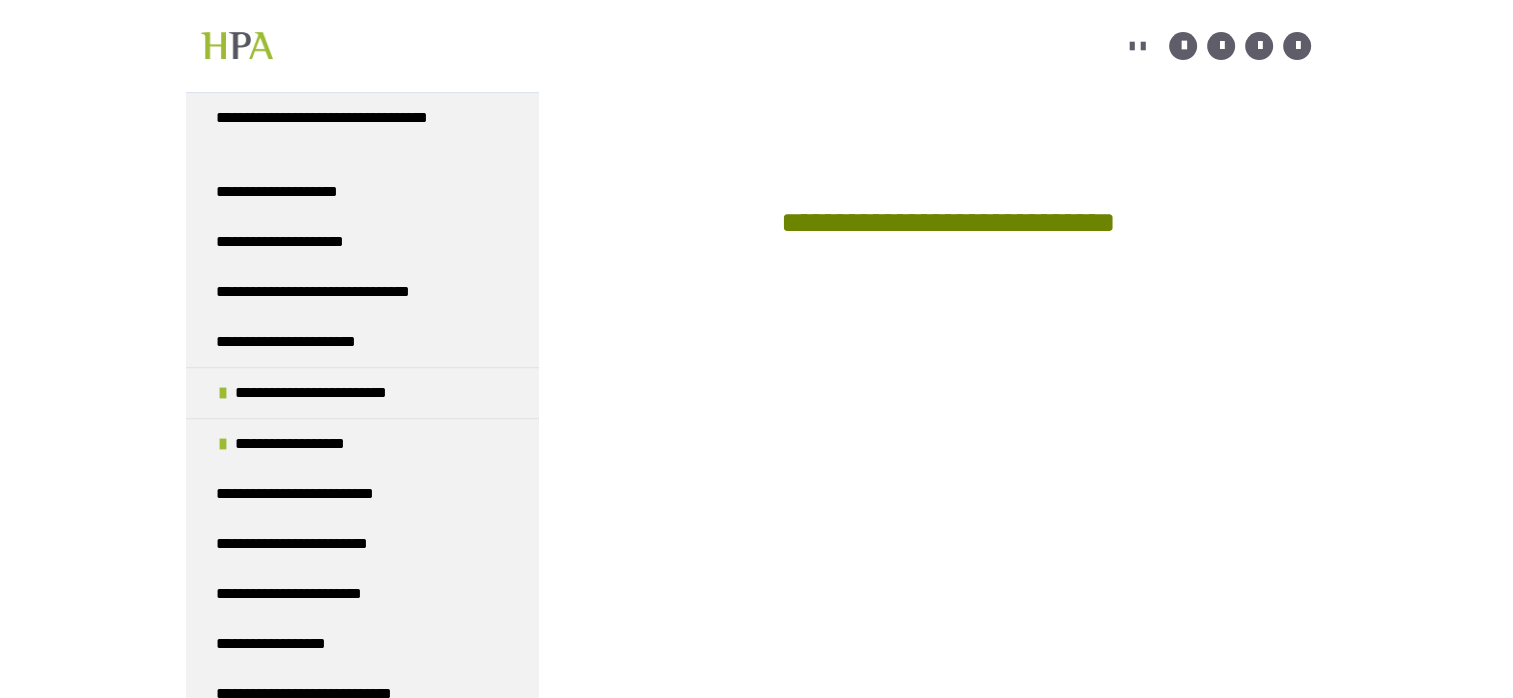 scroll, scrollTop: 1500, scrollLeft: 0, axis: vertical 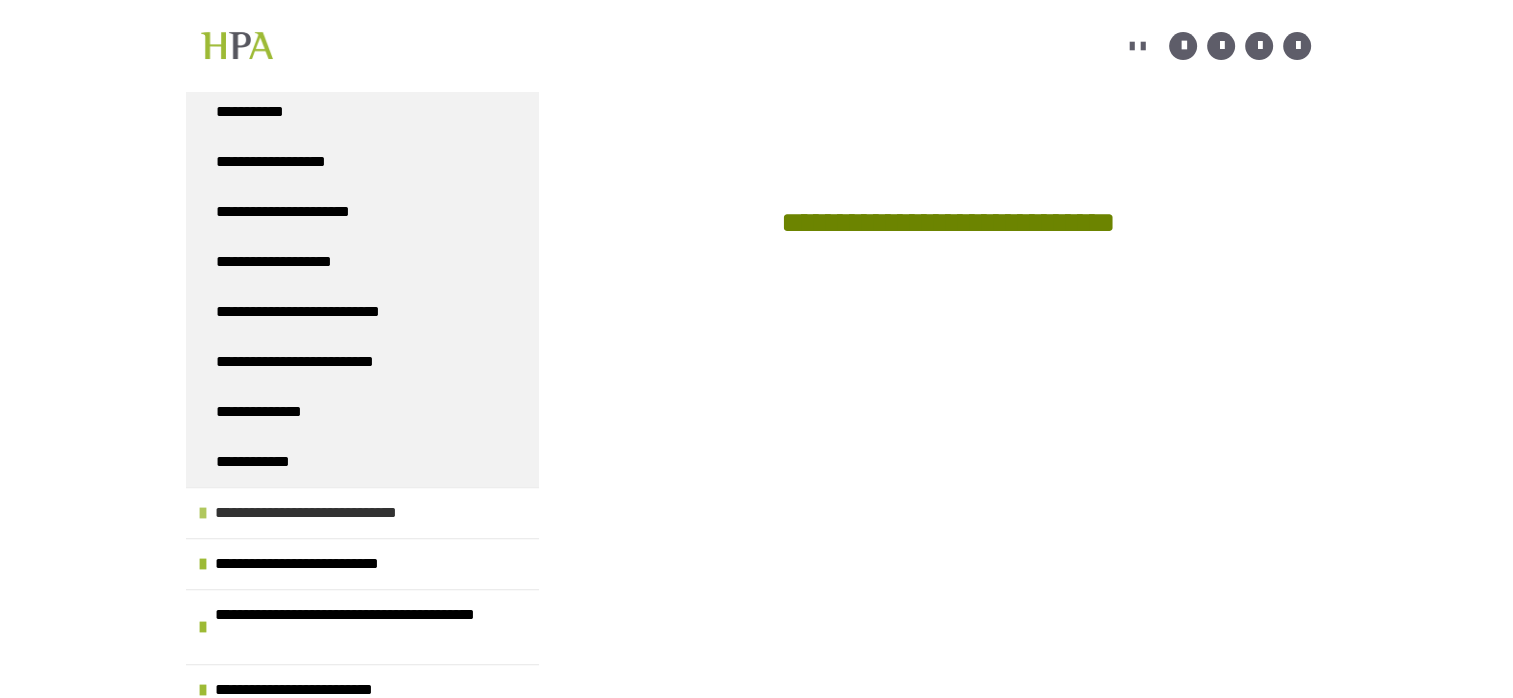 click at bounding box center [203, 513] 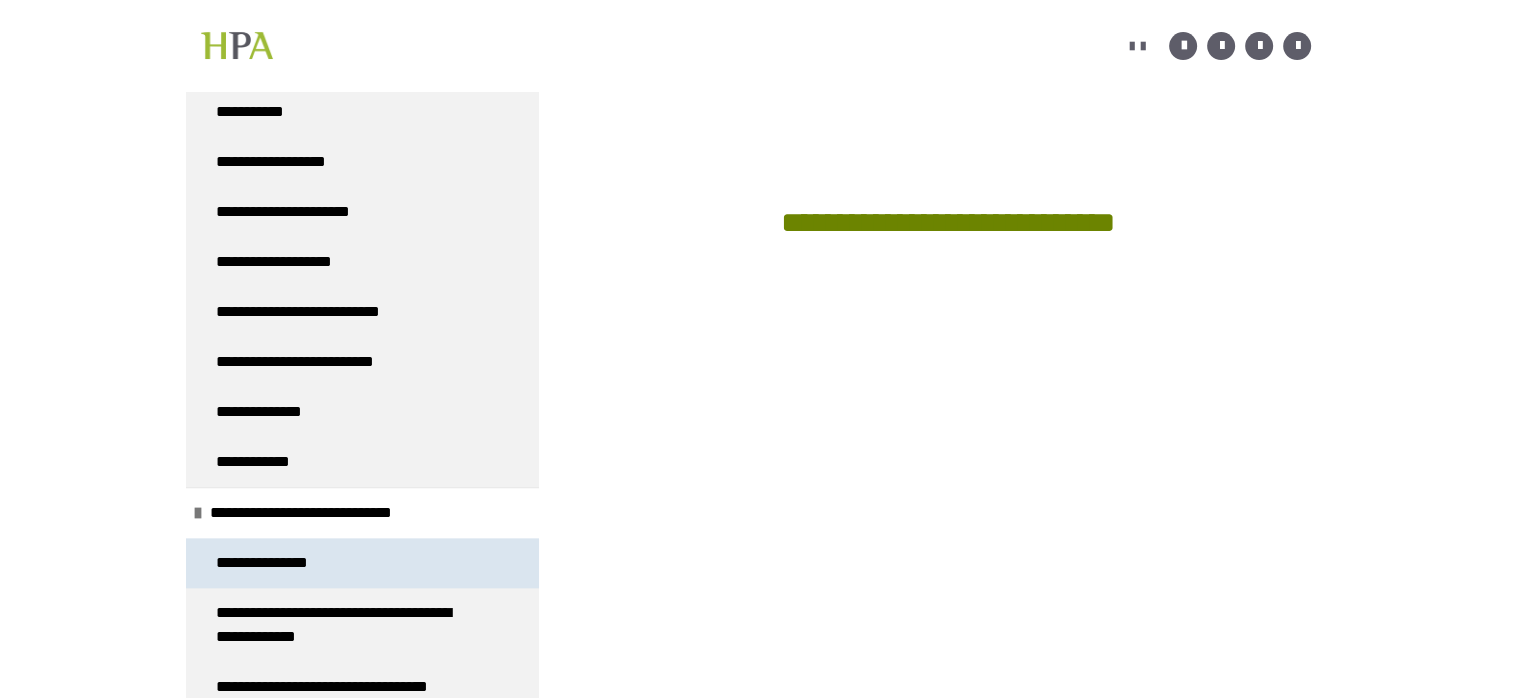 click on "**********" at bounding box center [266, 563] 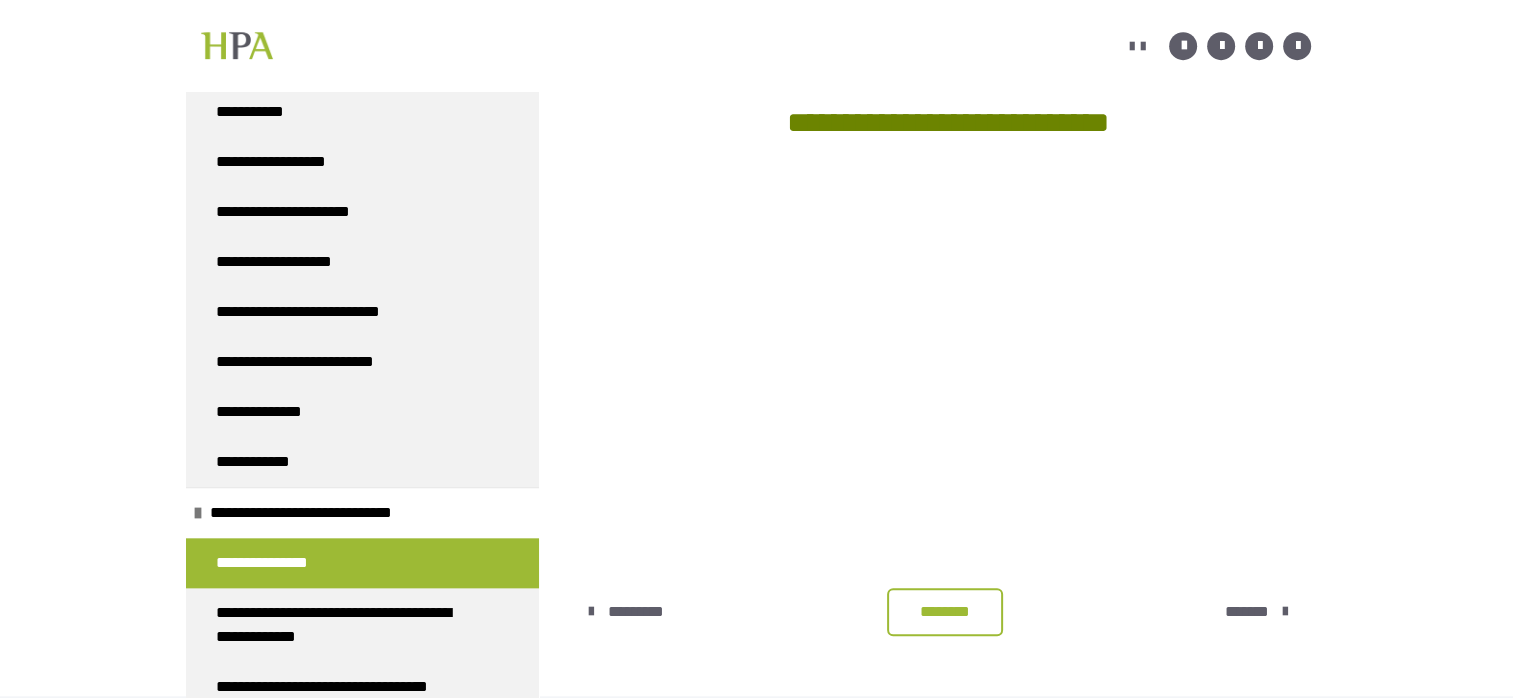 scroll, scrollTop: 1432, scrollLeft: 0, axis: vertical 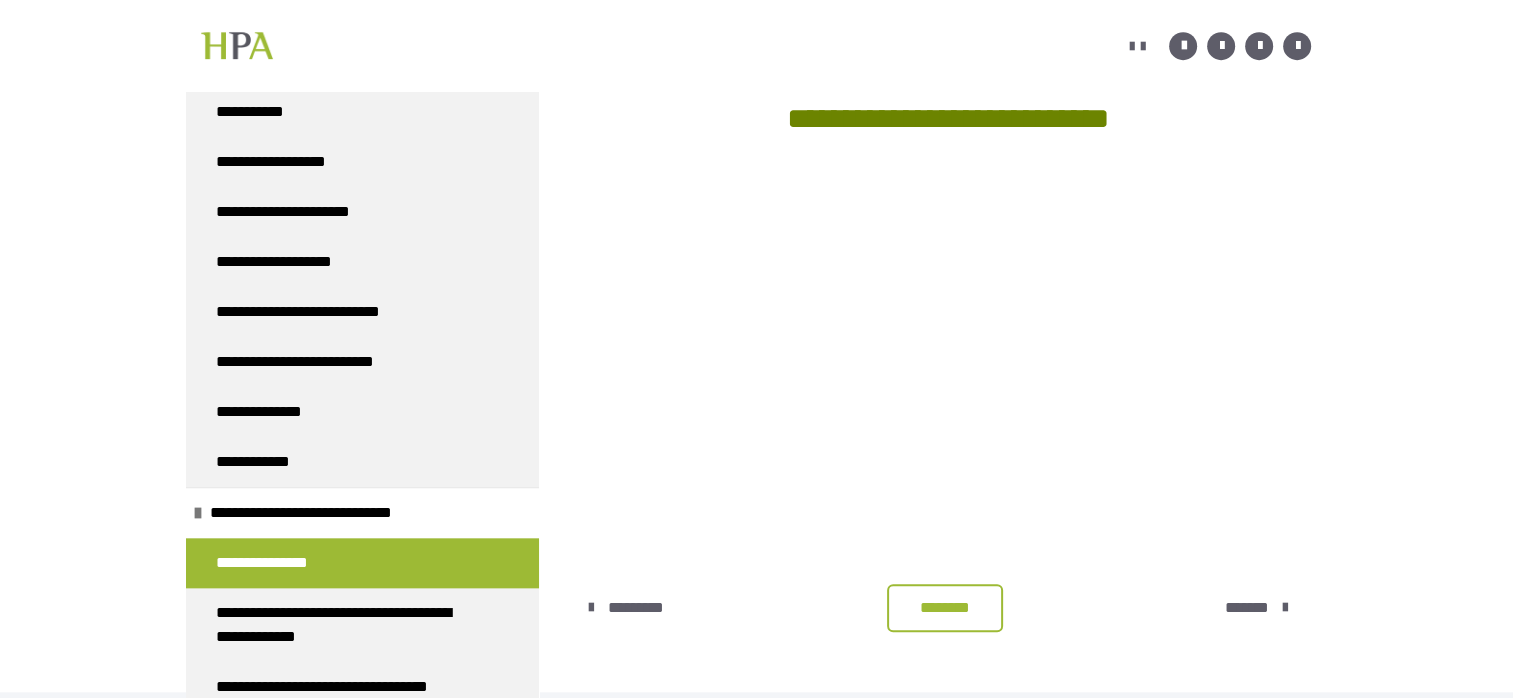 click on "*******" at bounding box center [1247, 608] 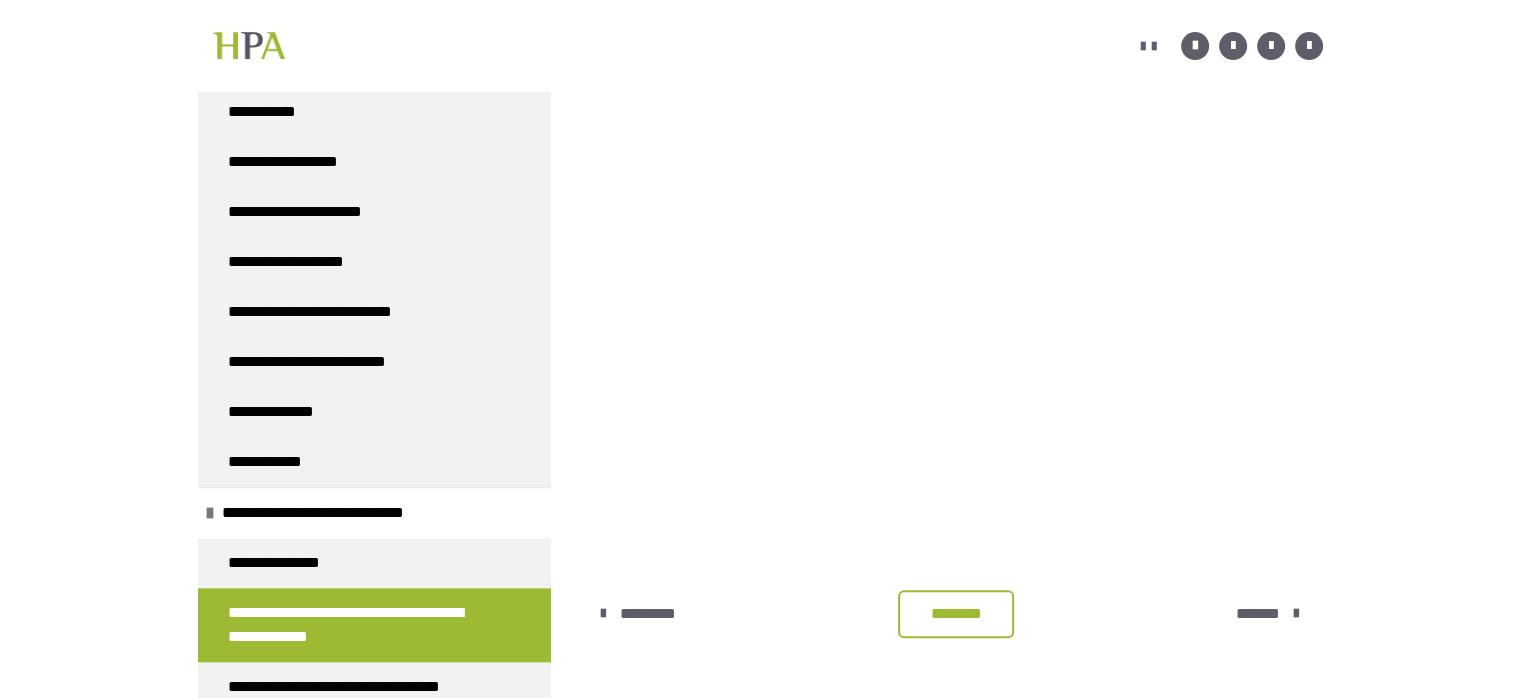 scroll, scrollTop: 440, scrollLeft: 0, axis: vertical 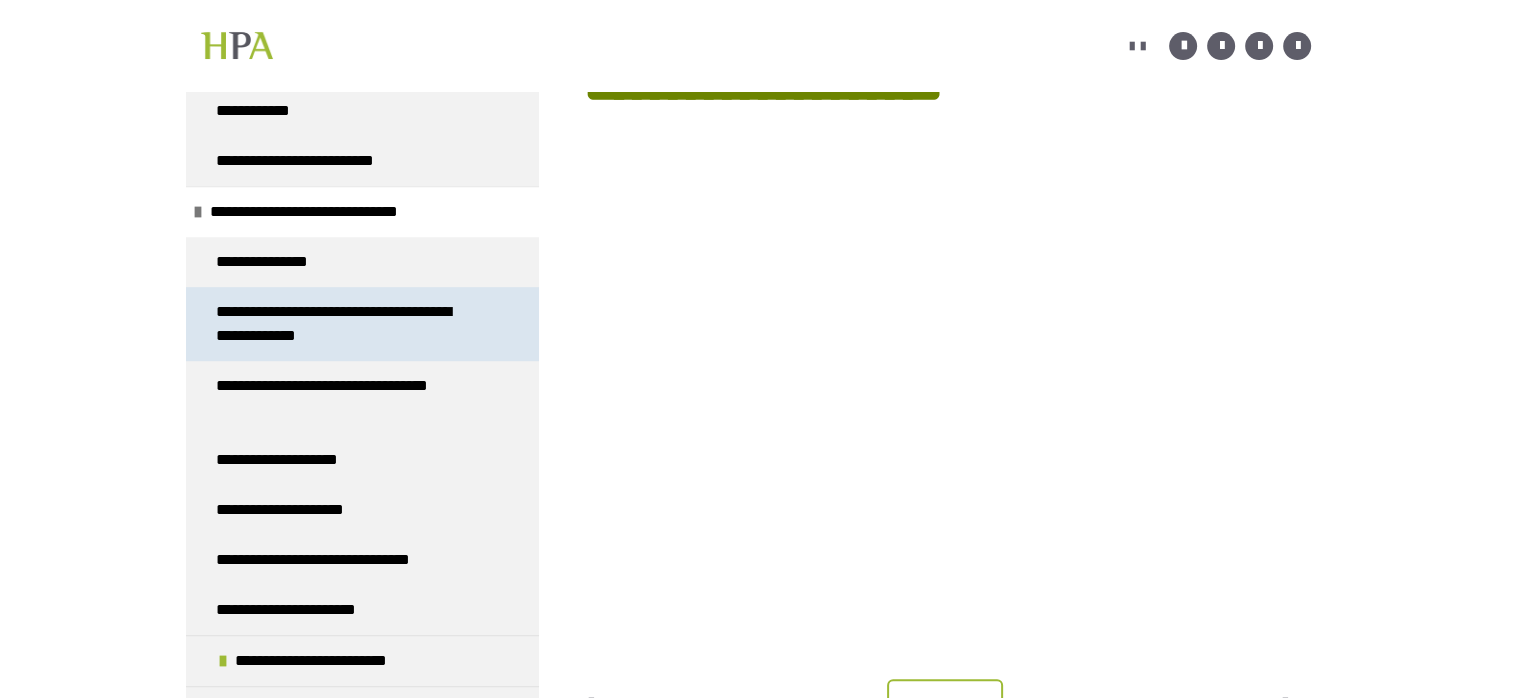 click on "**********" at bounding box center [347, 324] 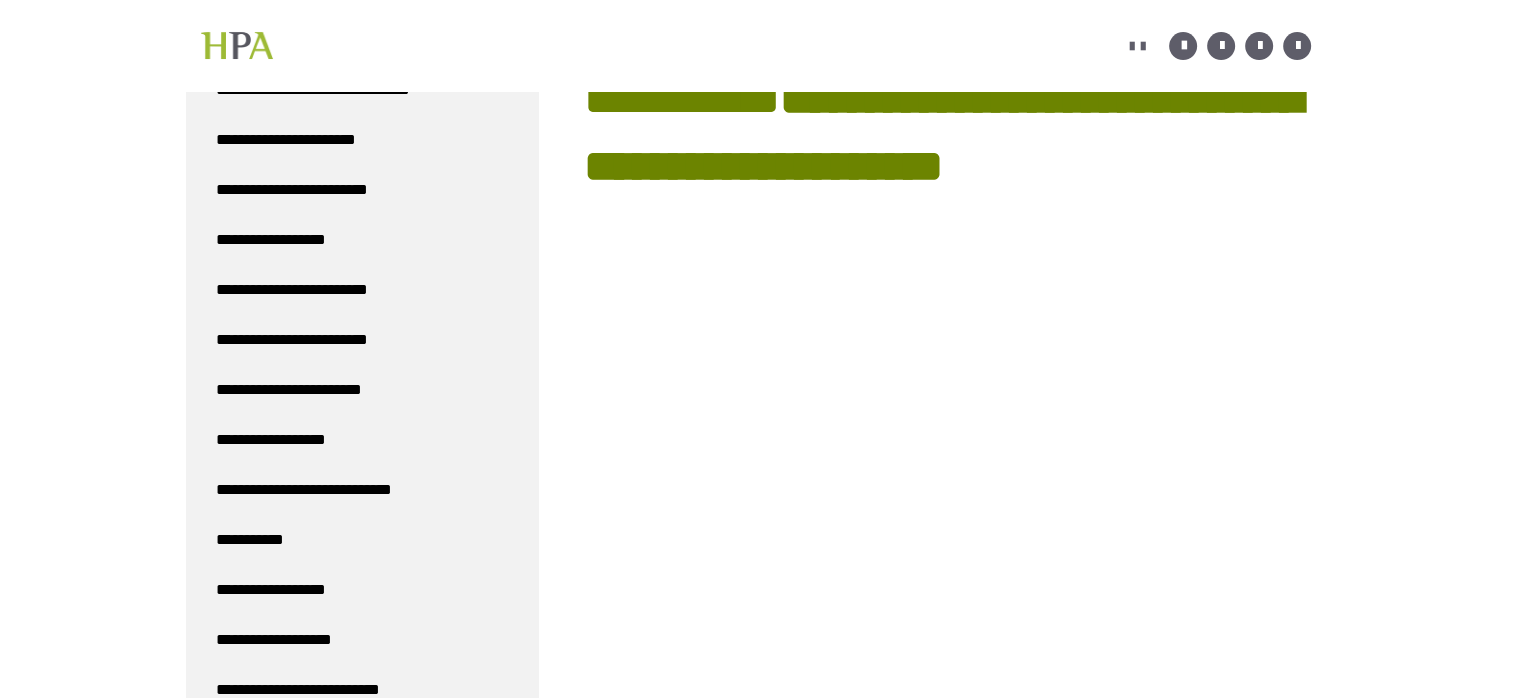 scroll, scrollTop: 400, scrollLeft: 0, axis: vertical 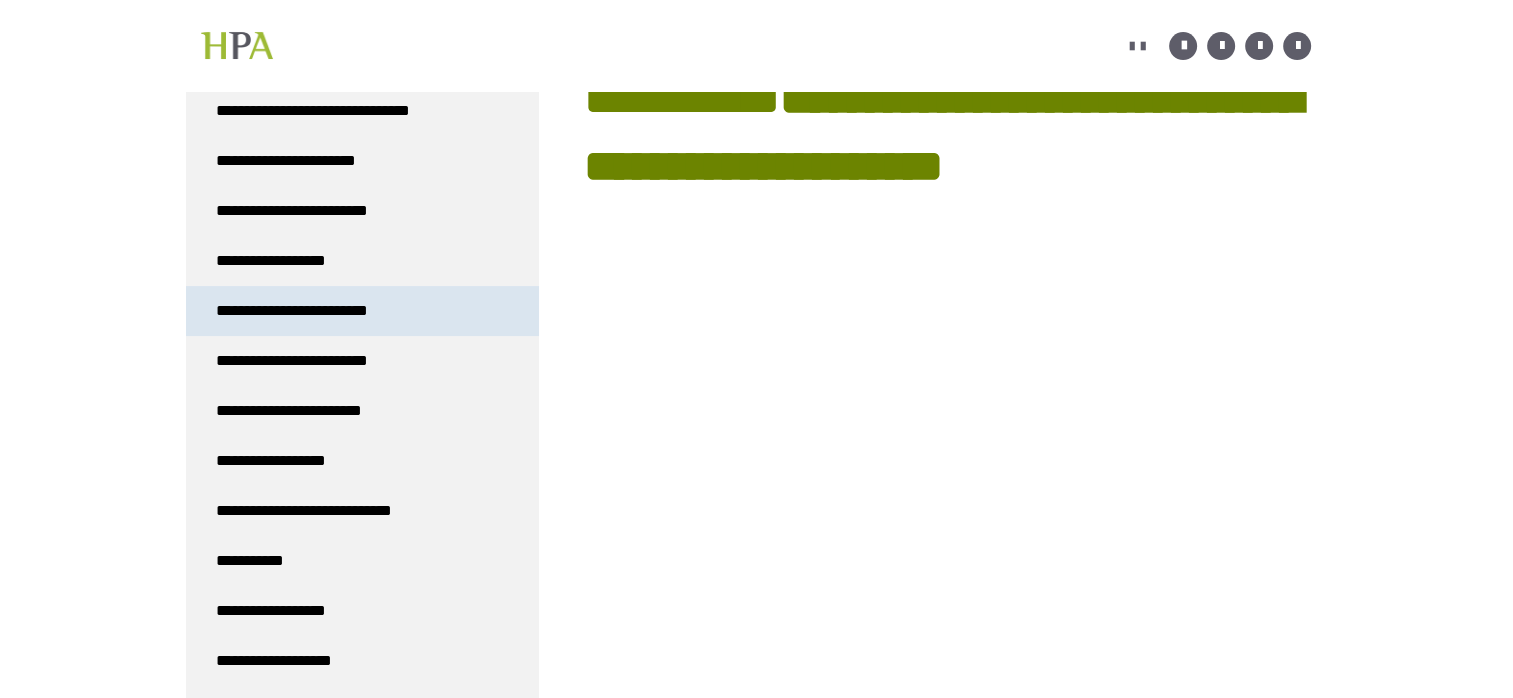 click on "**********" at bounding box center (313, 311) 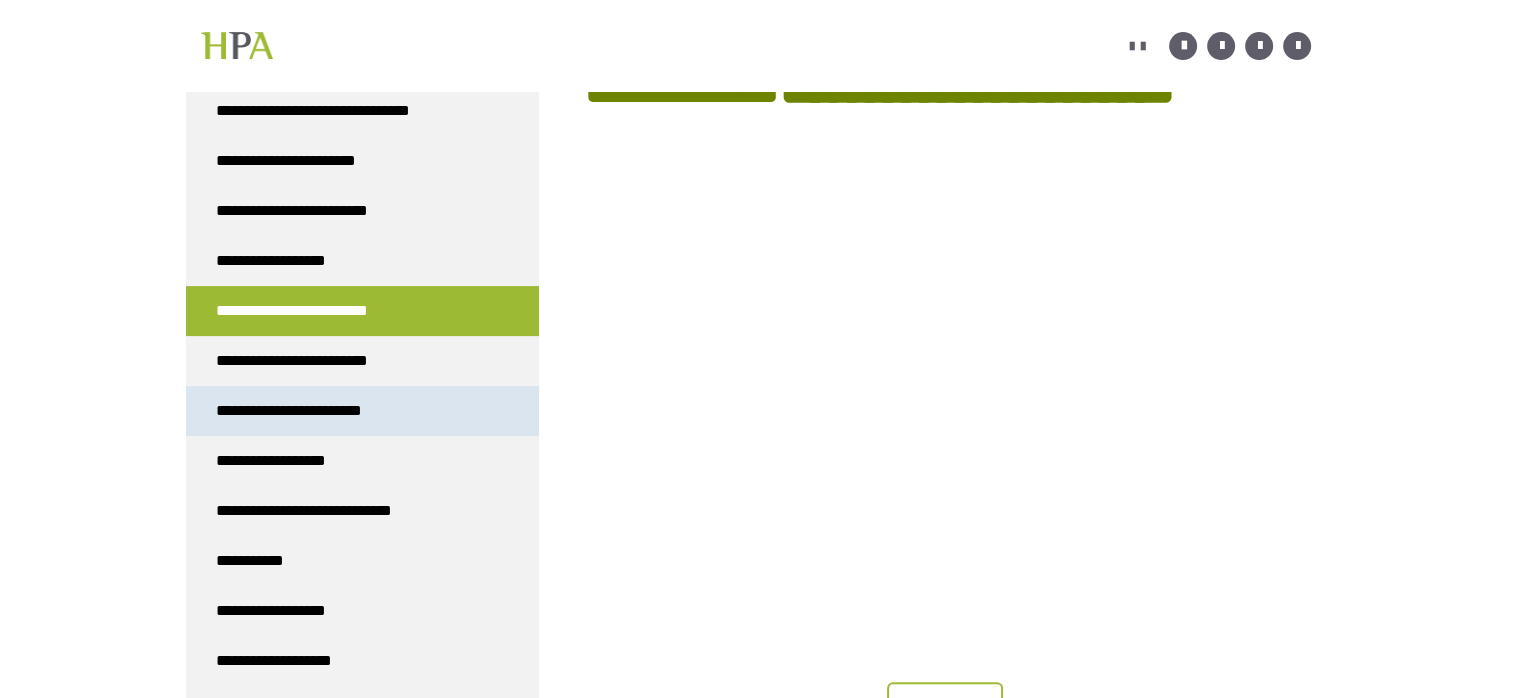 click on "**********" at bounding box center [303, 411] 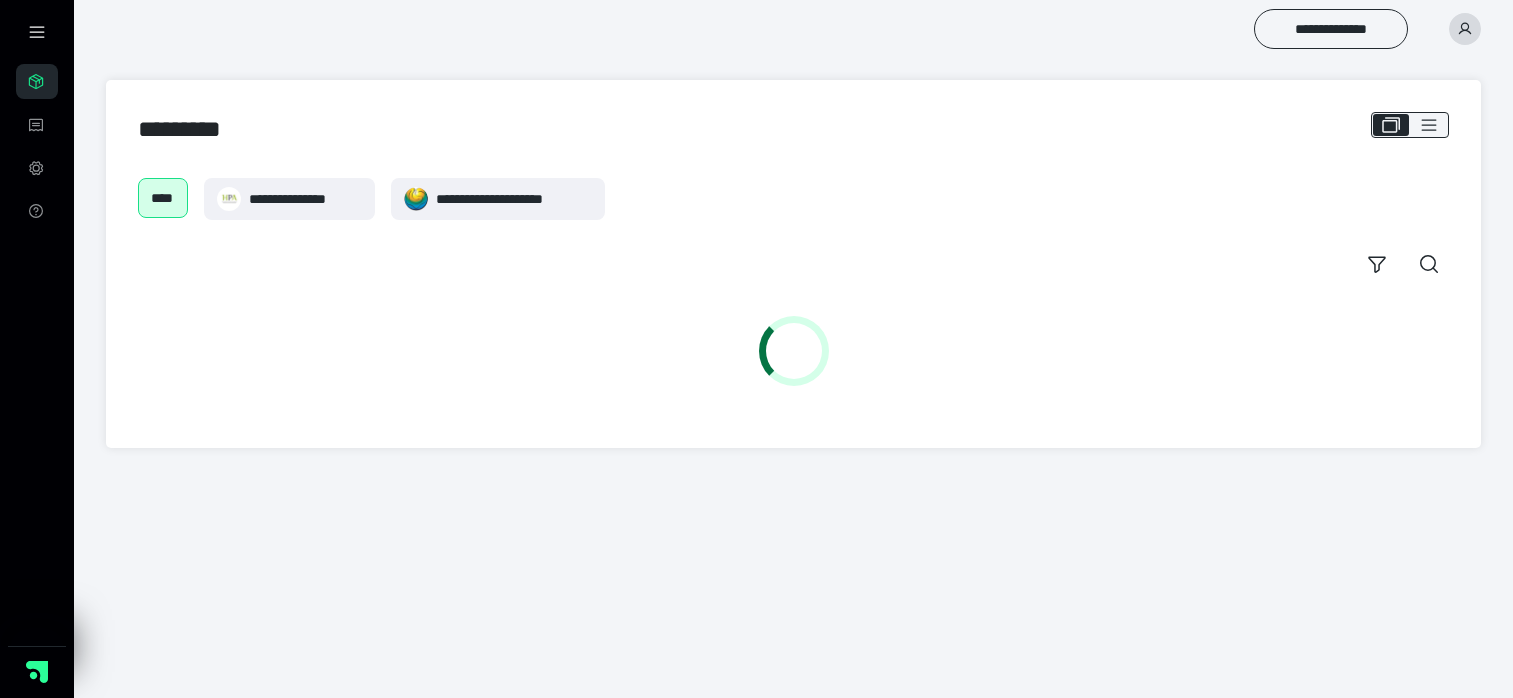 scroll, scrollTop: 0, scrollLeft: 0, axis: both 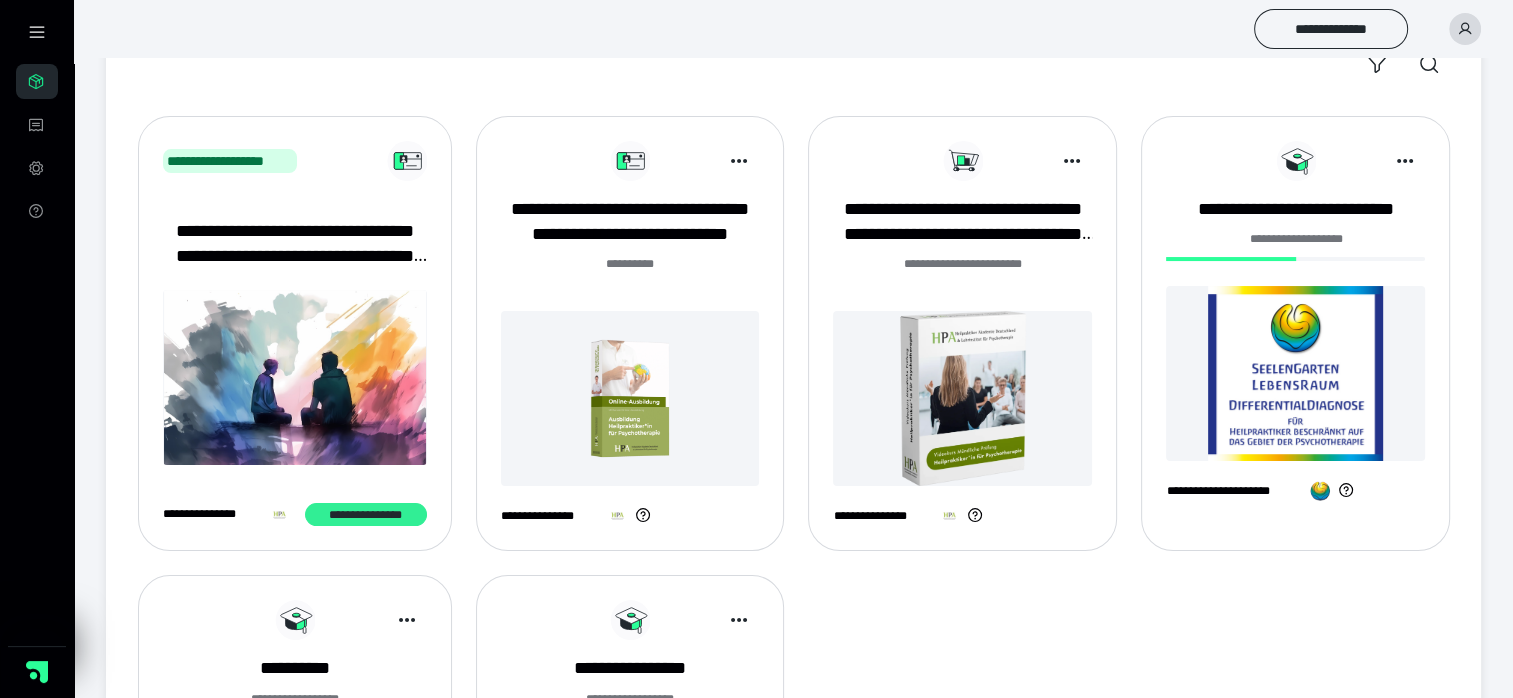 click on "**********" at bounding box center (365, 515) 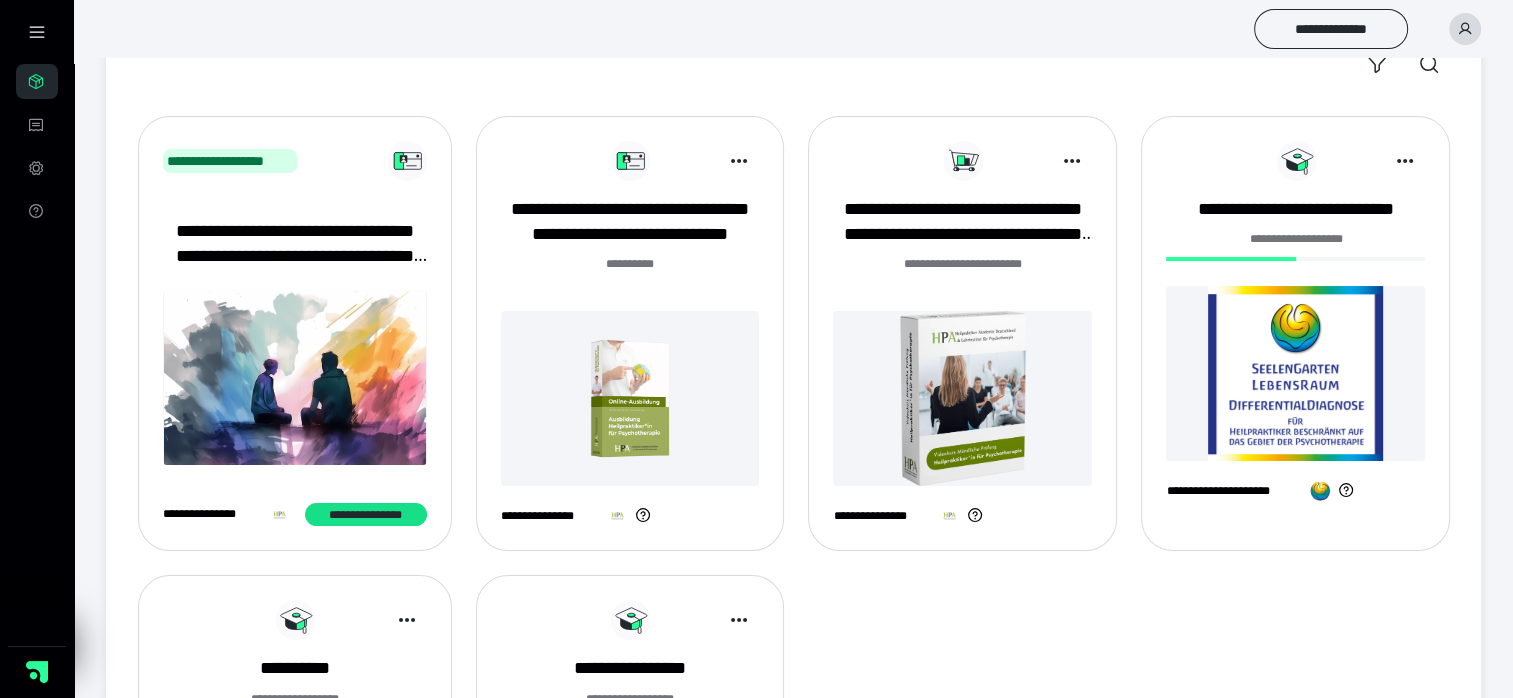 click at bounding box center [1295, 373] 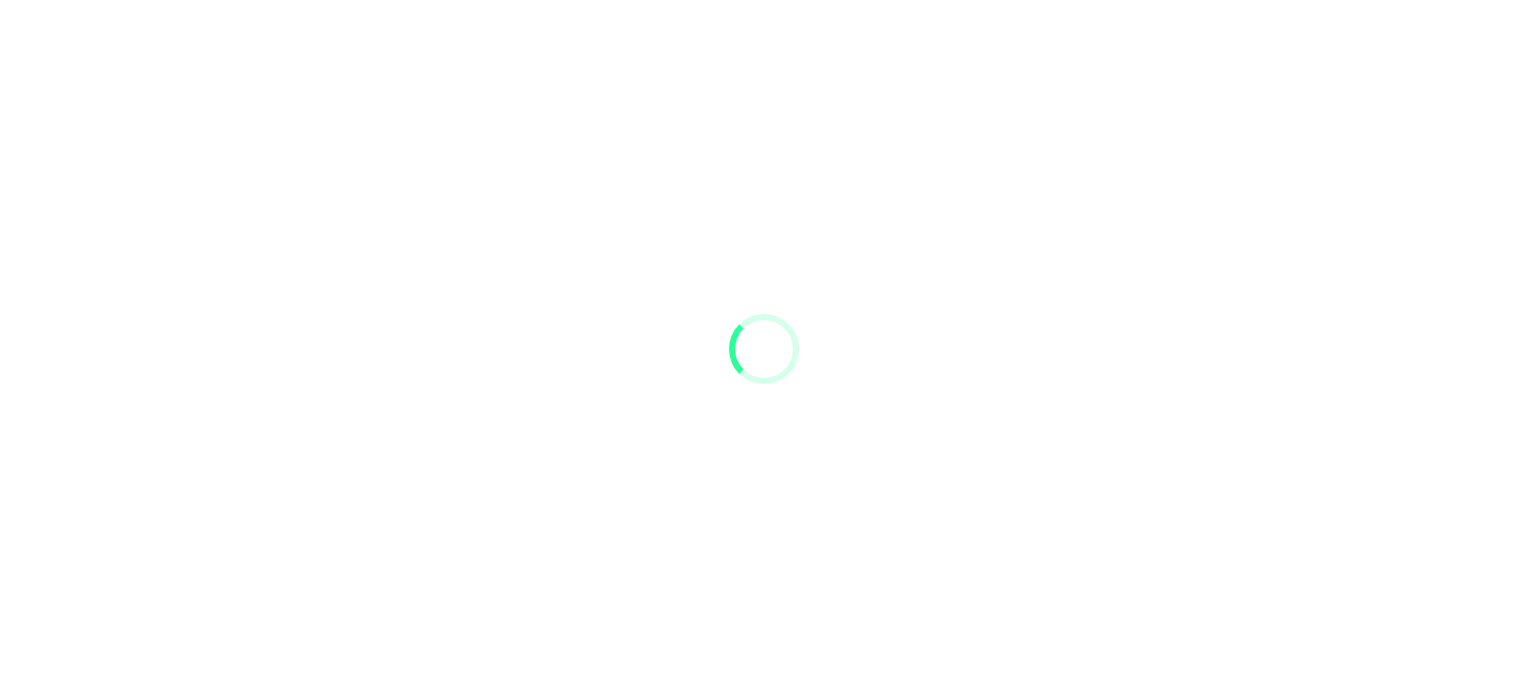 scroll, scrollTop: 0, scrollLeft: 0, axis: both 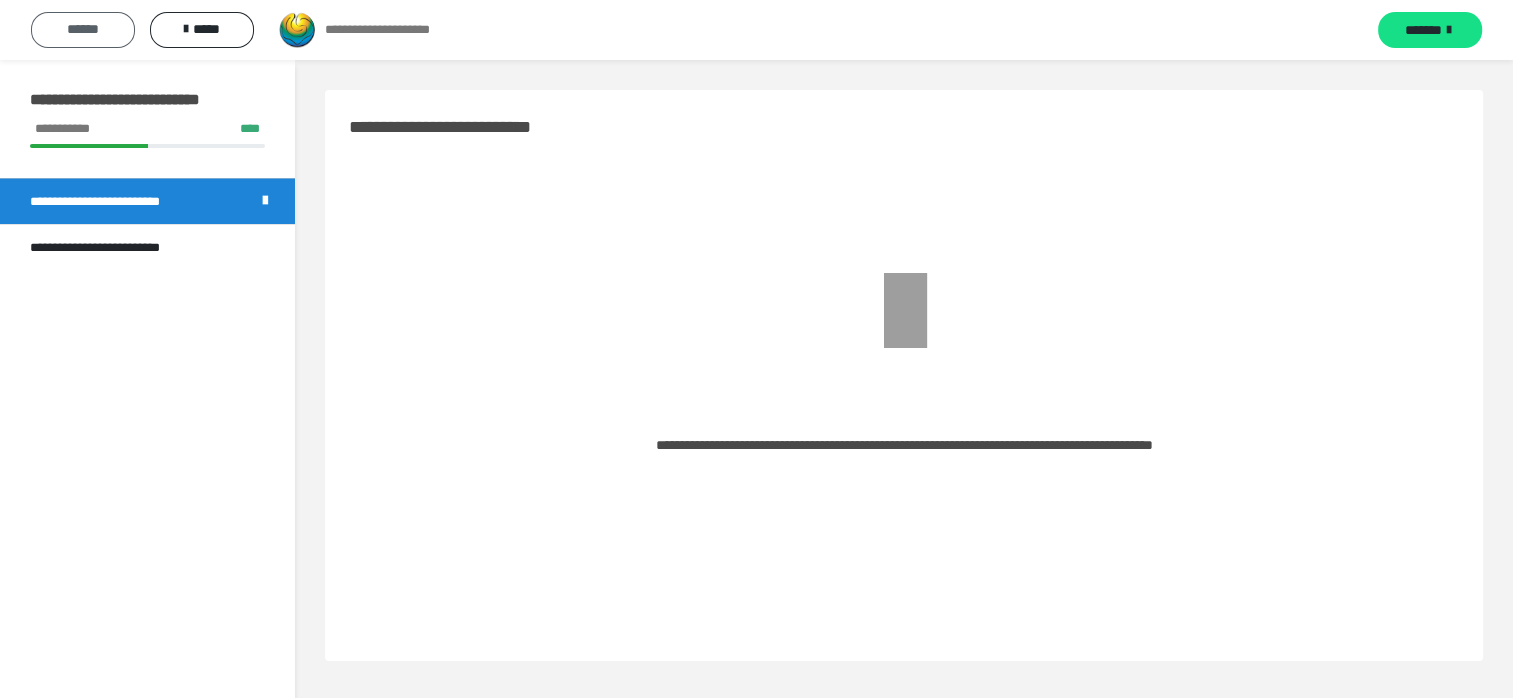 click on "******" at bounding box center [83, 29] 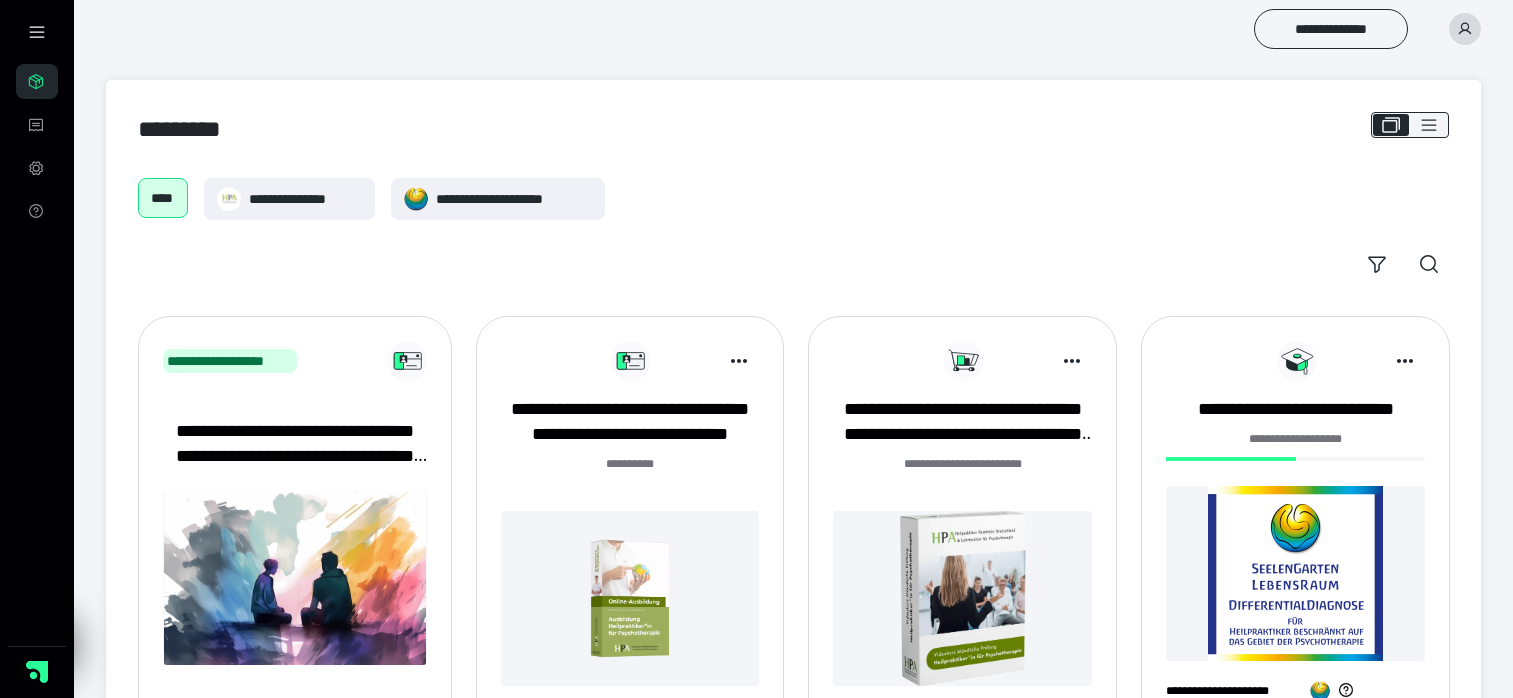 scroll, scrollTop: 198, scrollLeft: 0, axis: vertical 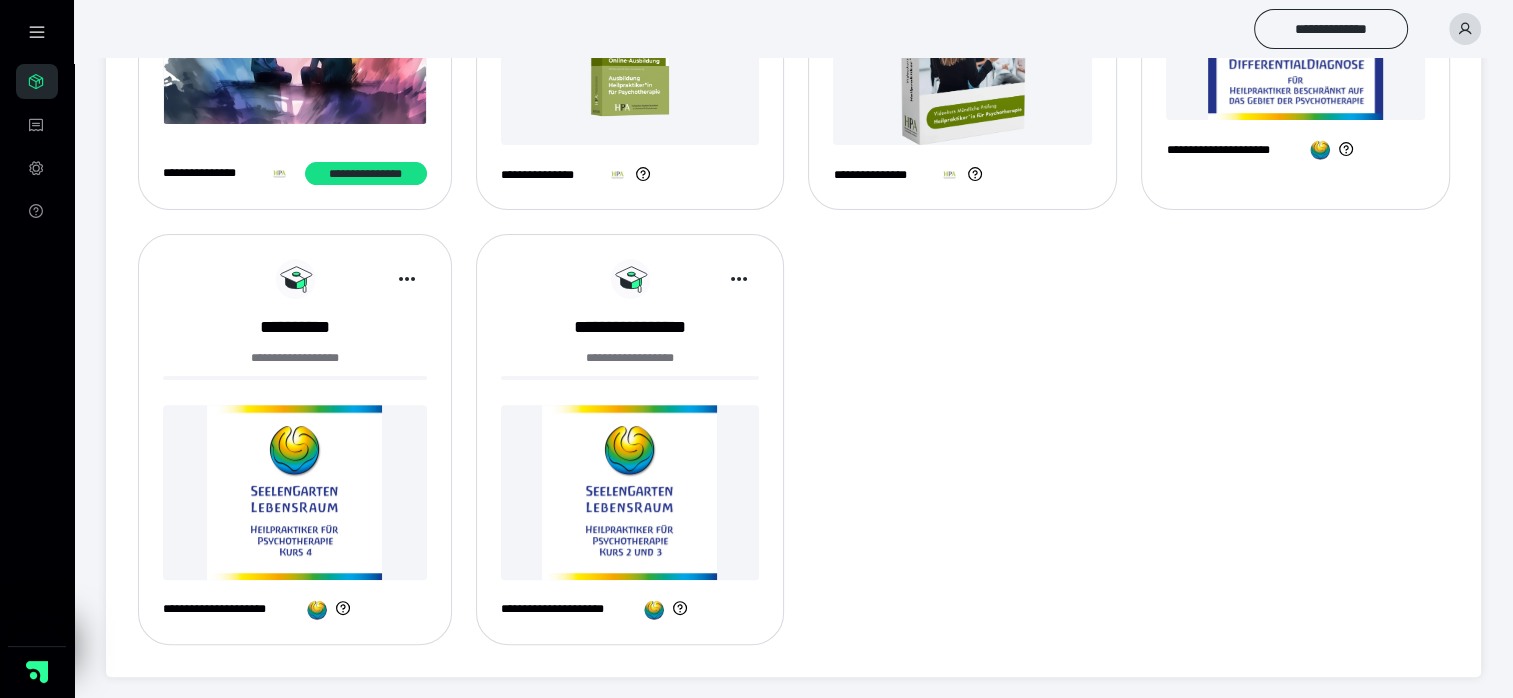 click at bounding box center (630, 492) 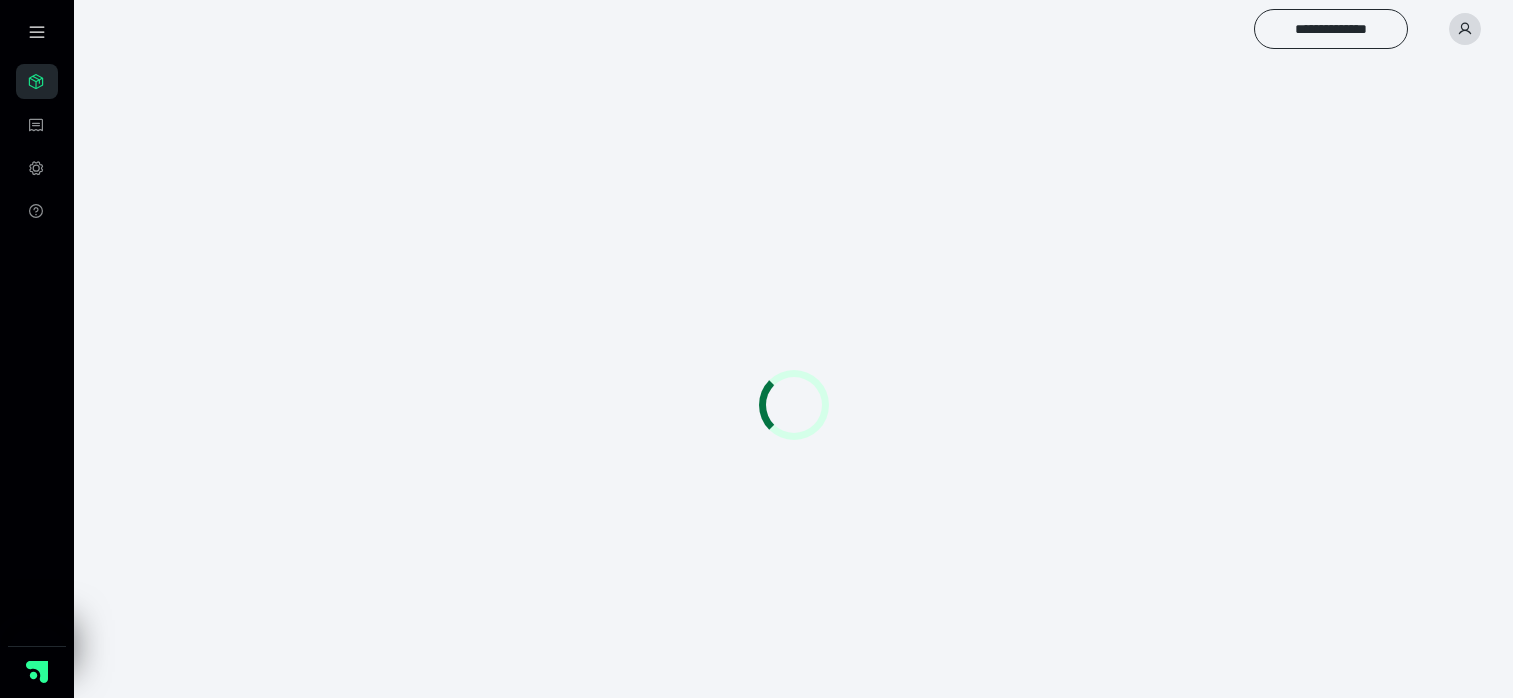 scroll, scrollTop: 0, scrollLeft: 0, axis: both 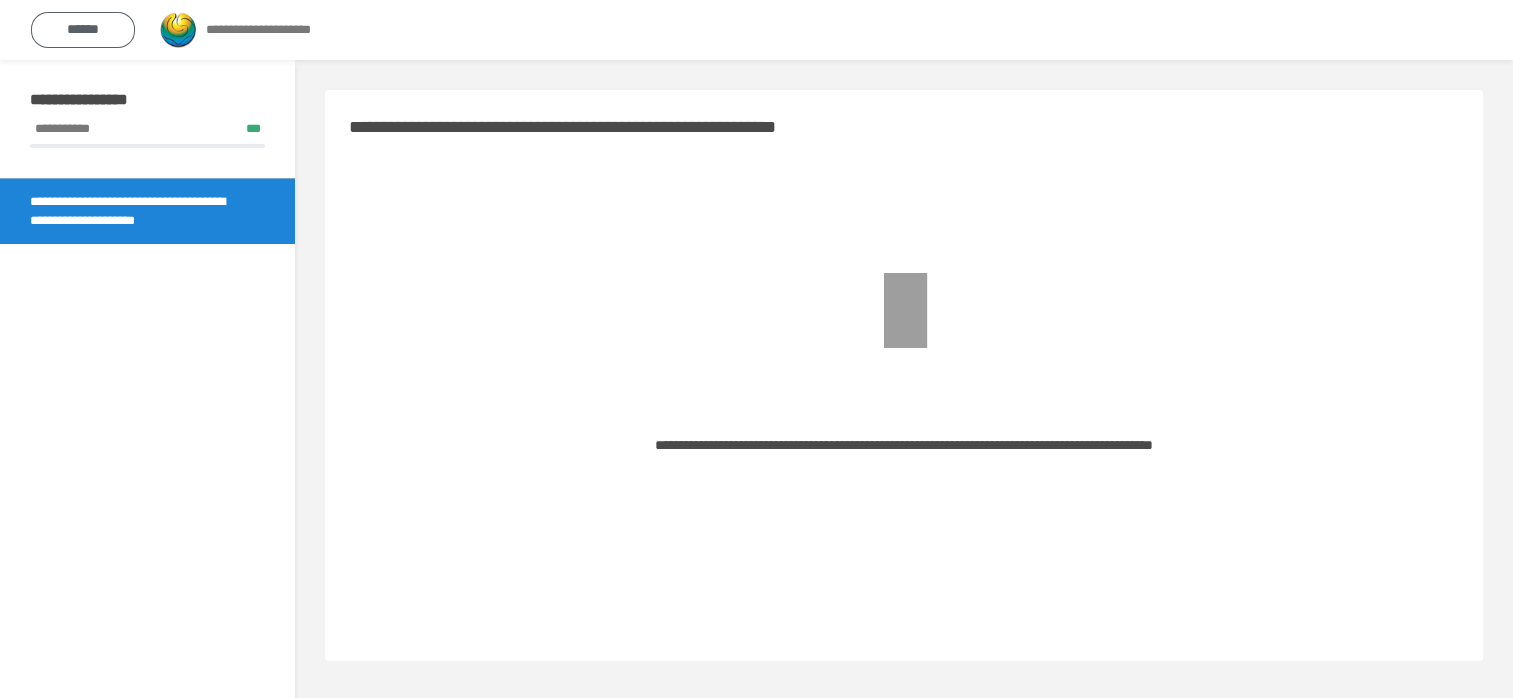 click on "******" at bounding box center [83, 29] 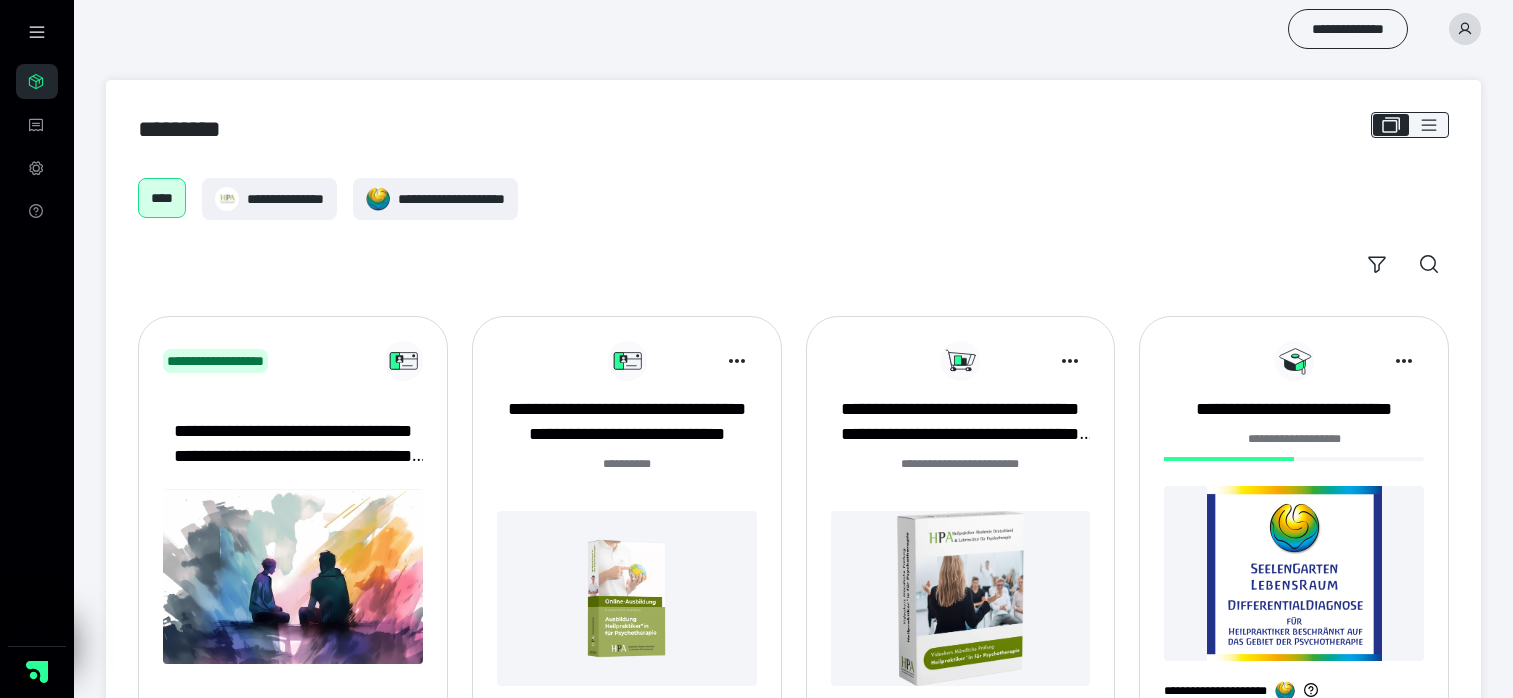 scroll, scrollTop: 541, scrollLeft: 0, axis: vertical 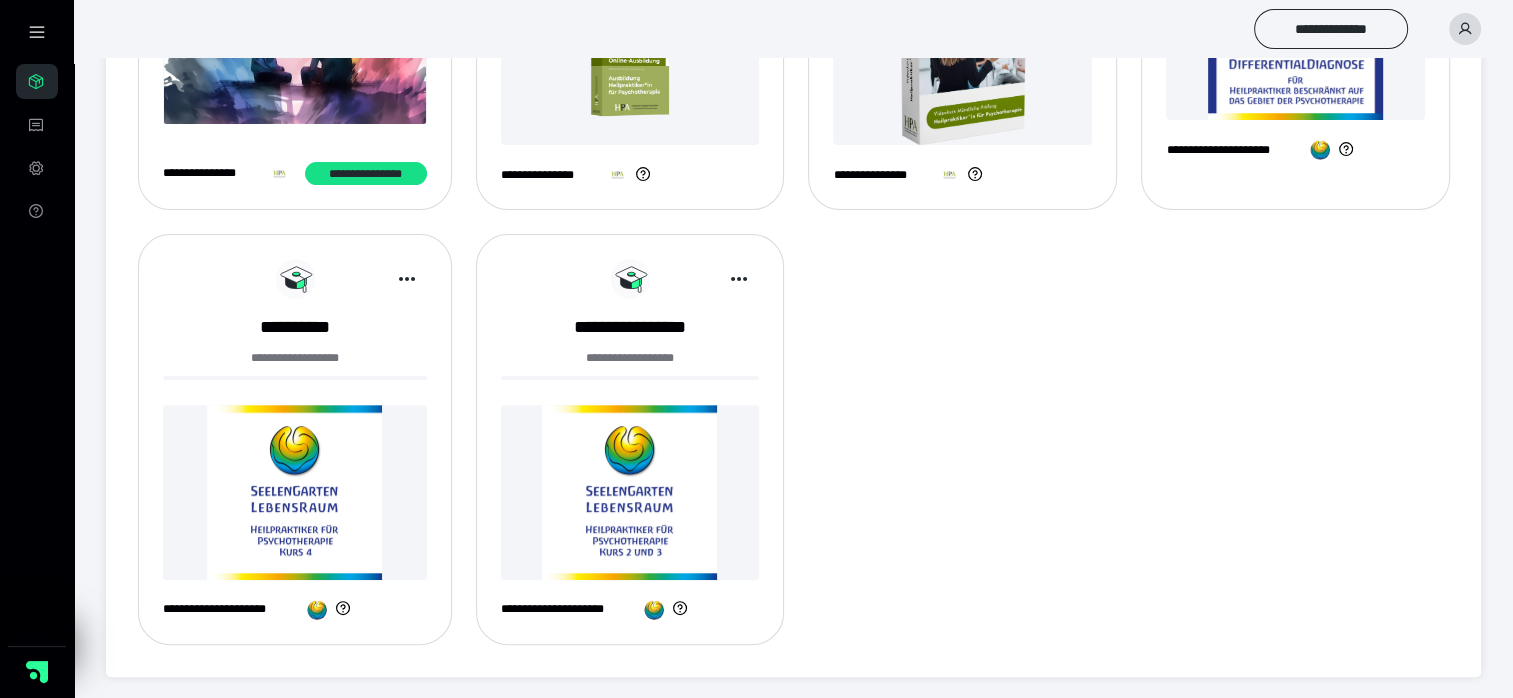 click at bounding box center [295, 492] 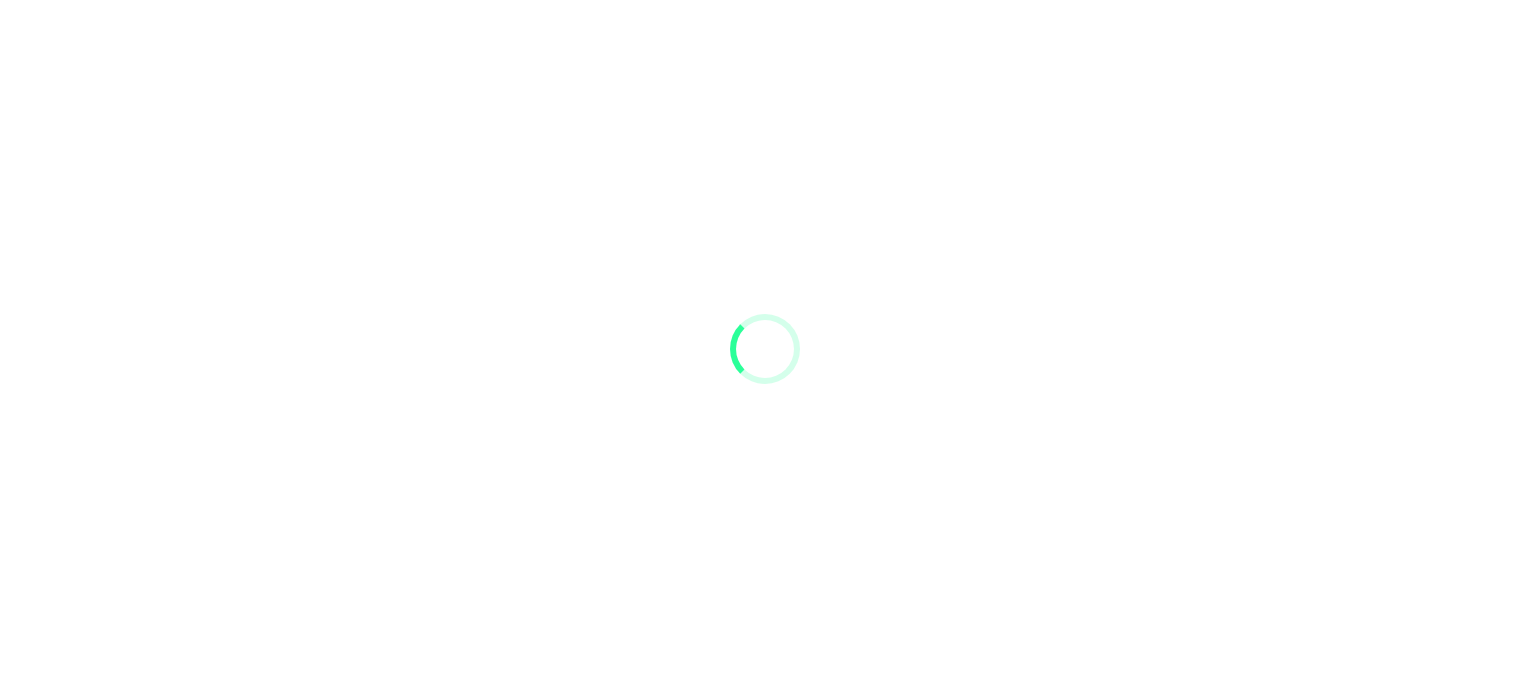 scroll, scrollTop: 0, scrollLeft: 0, axis: both 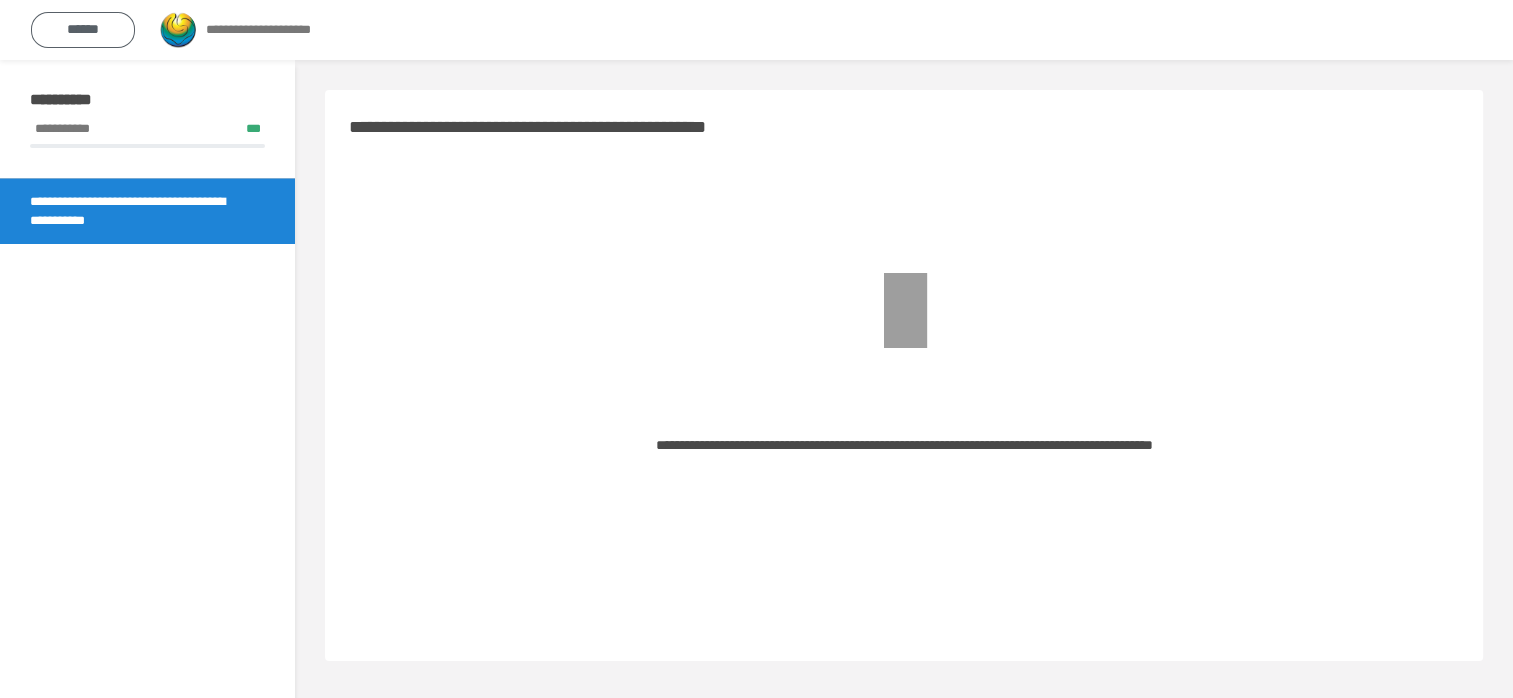 click on "******" at bounding box center [83, 29] 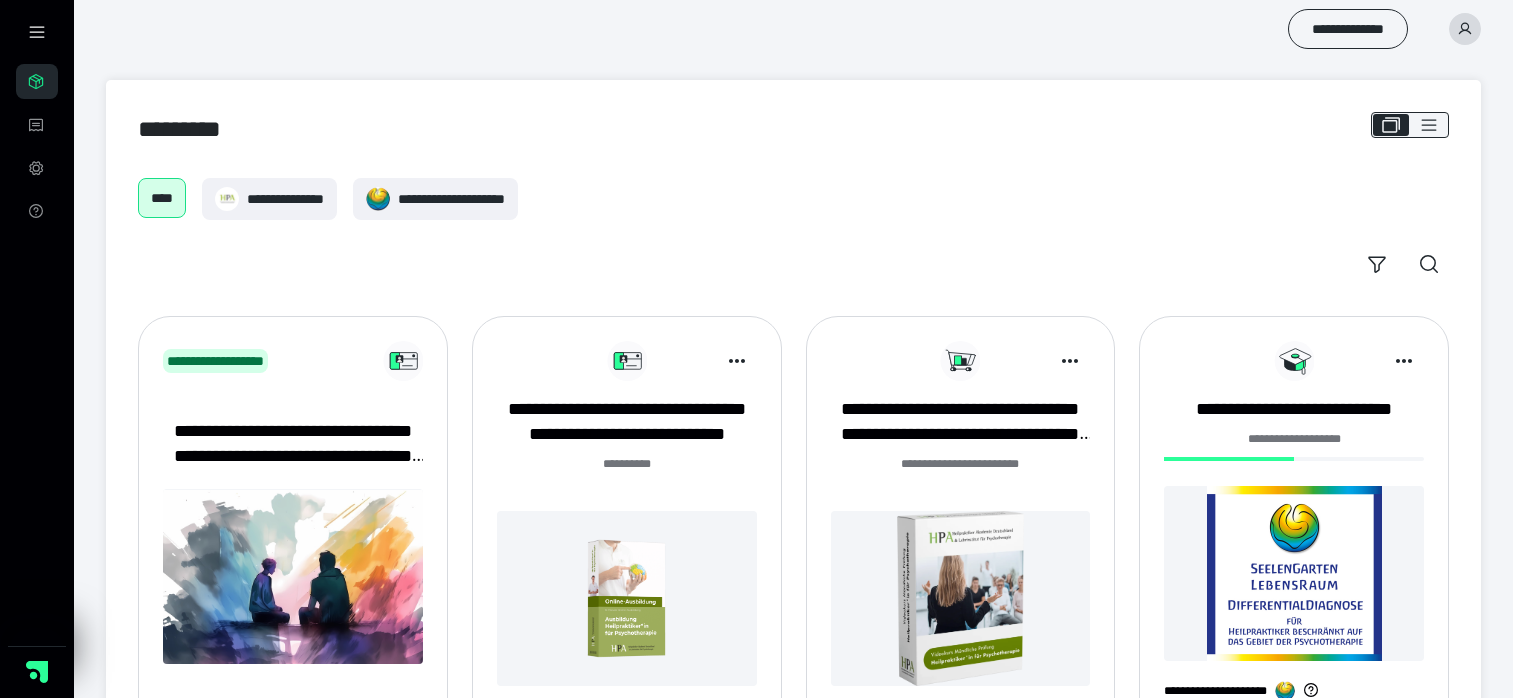scroll, scrollTop: 541, scrollLeft: 0, axis: vertical 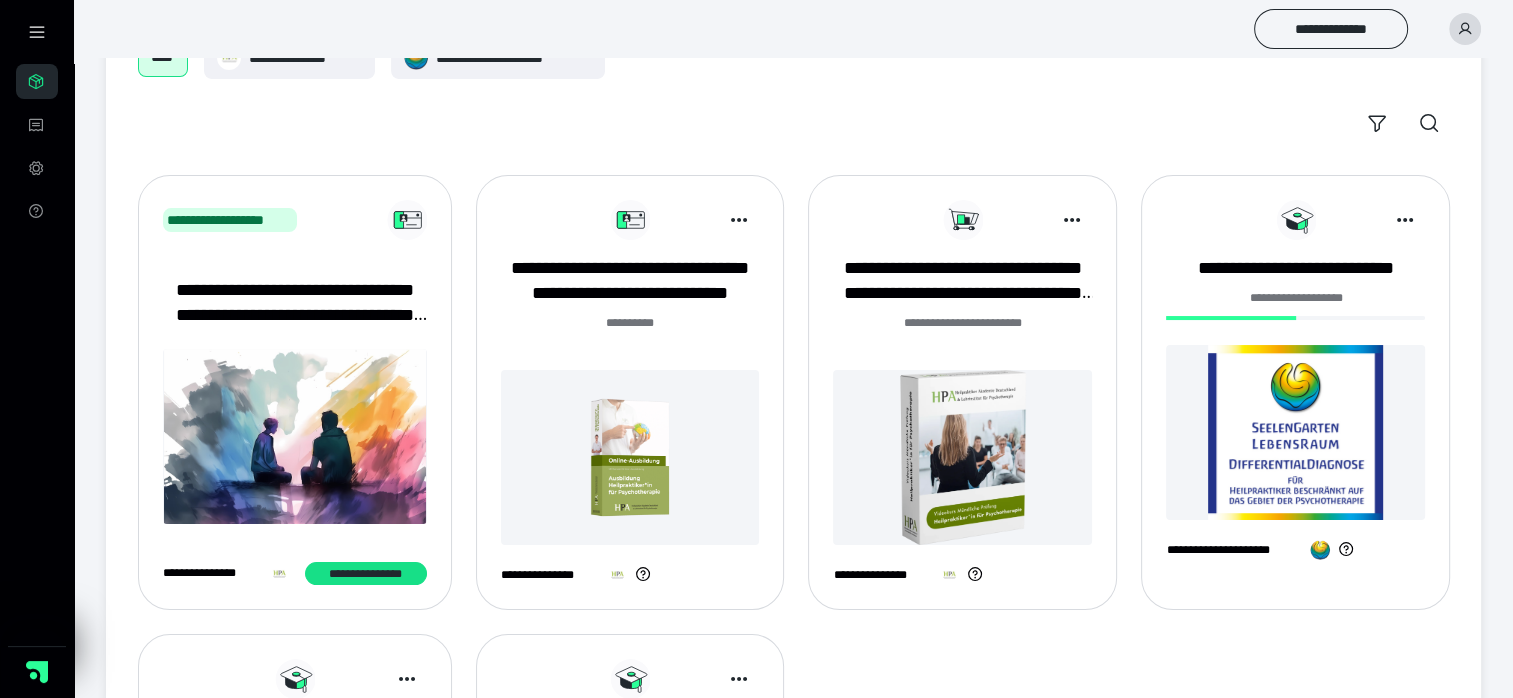 click at bounding box center [962, 457] 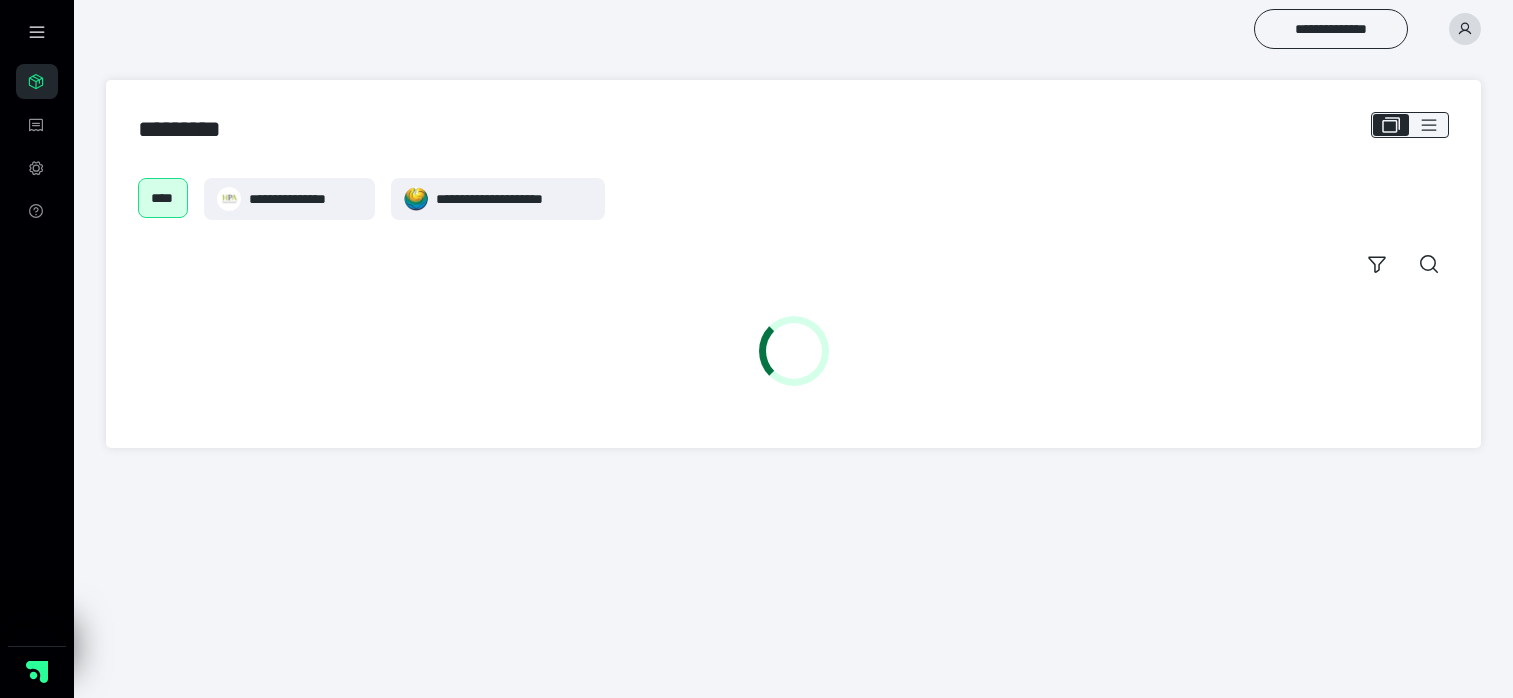scroll, scrollTop: 0, scrollLeft: 0, axis: both 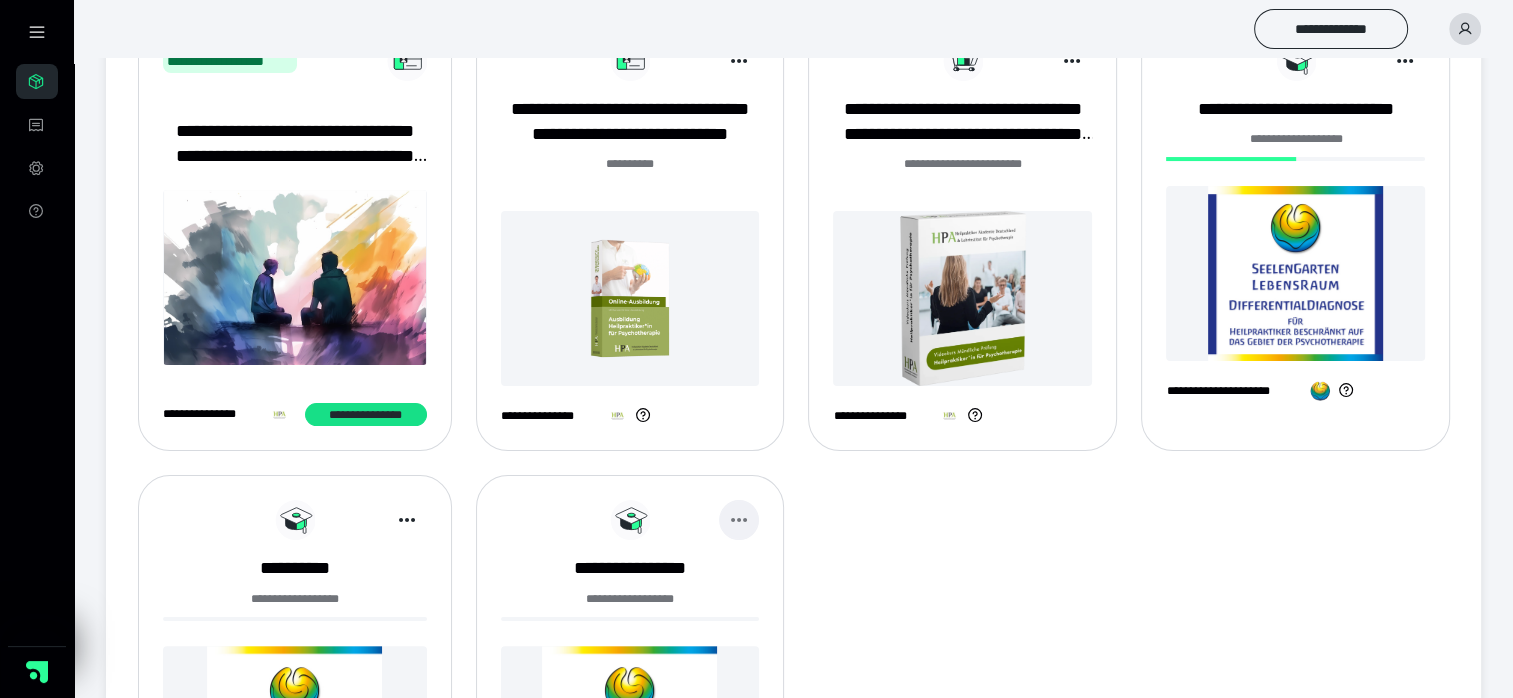 click 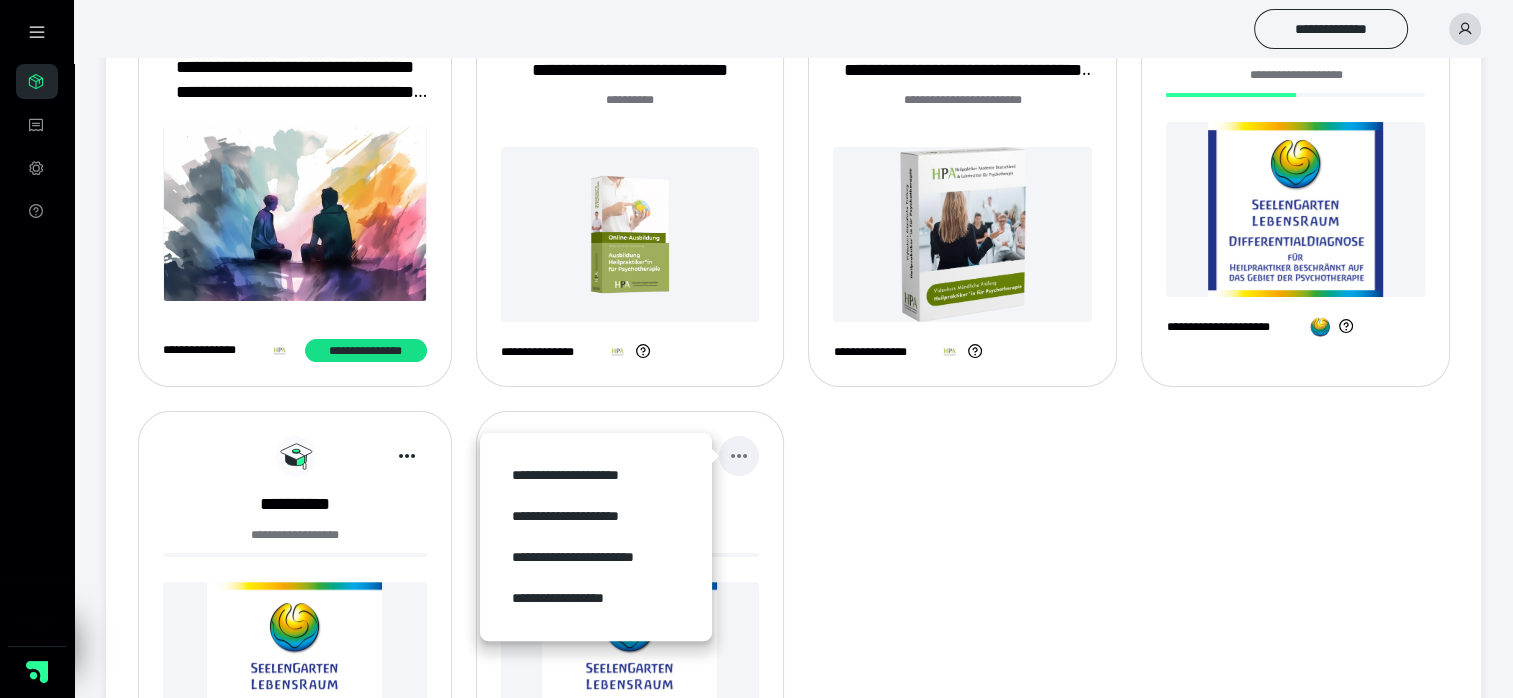 scroll, scrollTop: 400, scrollLeft: 0, axis: vertical 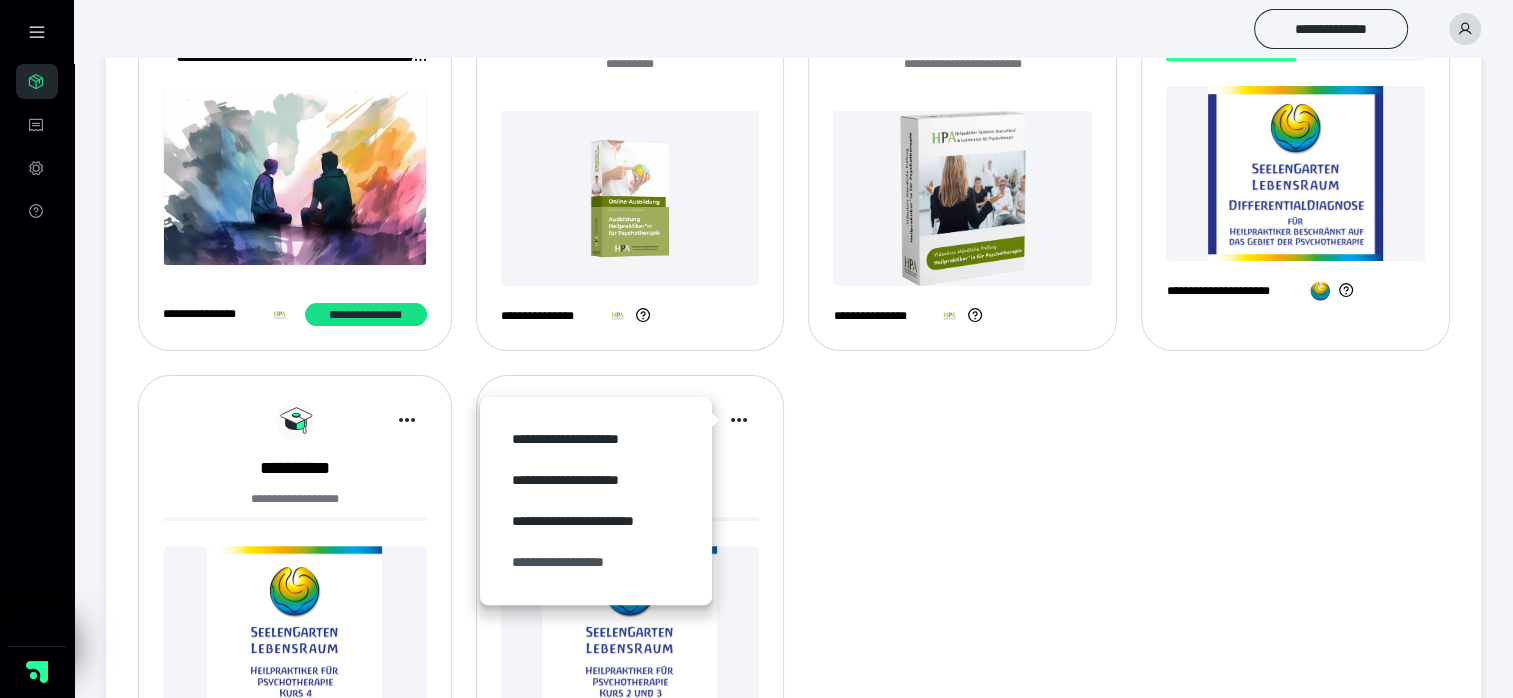 click on "**********" at bounding box center (596, 562) 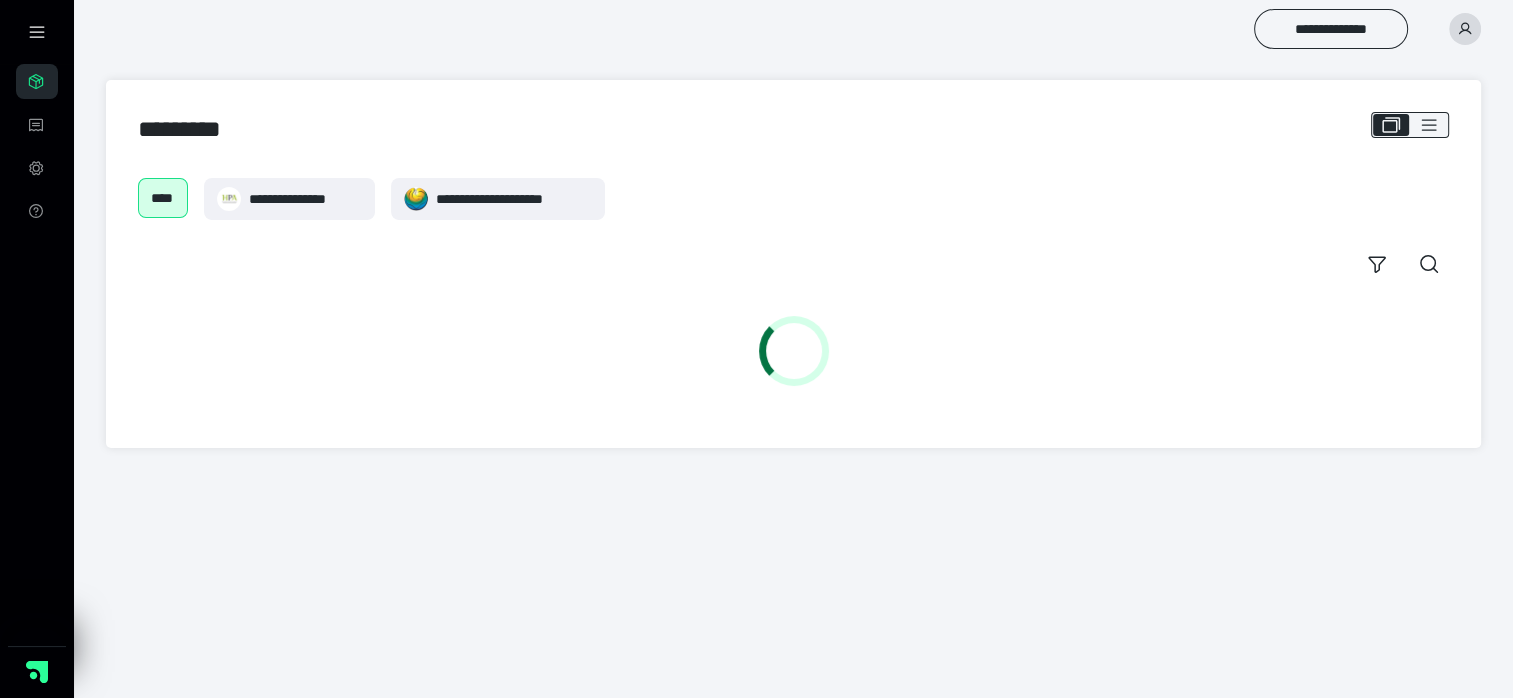 scroll, scrollTop: 0, scrollLeft: 0, axis: both 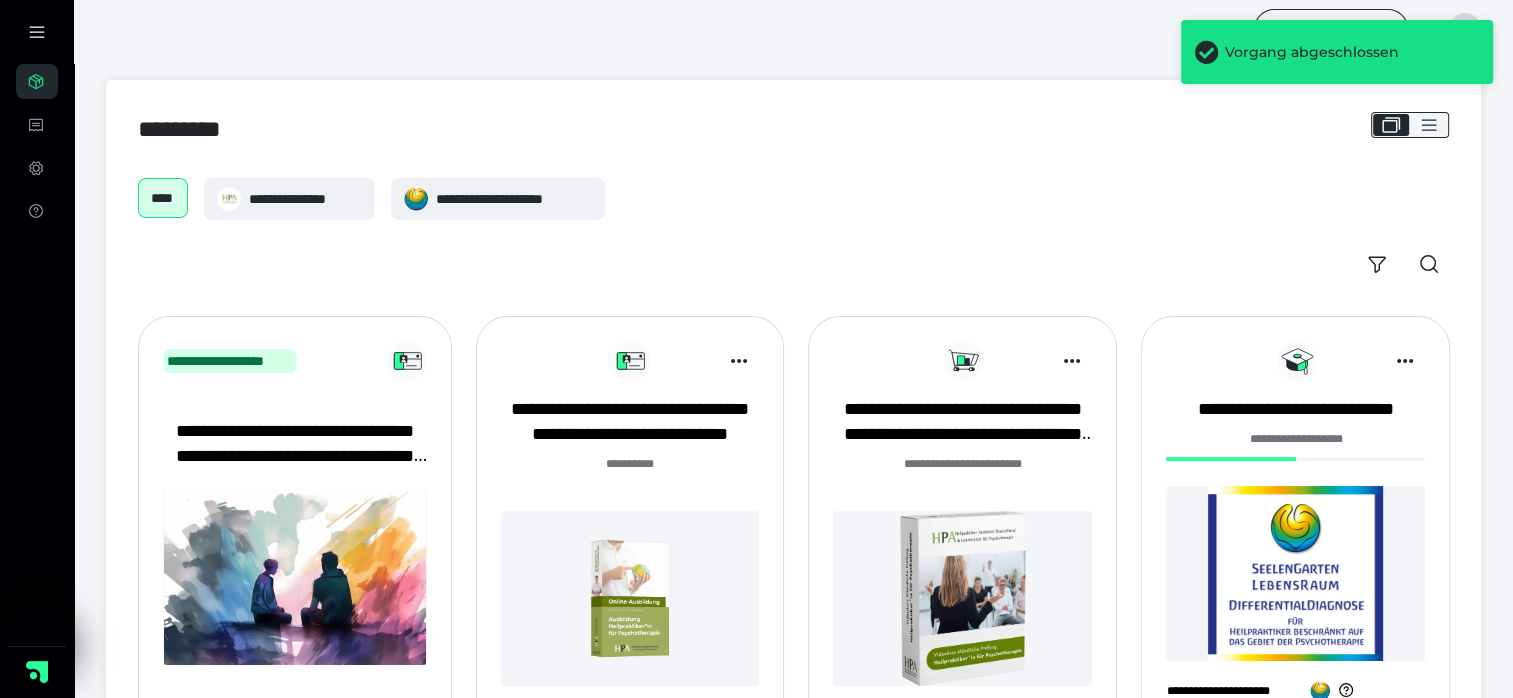 click at bounding box center (1295, 573) 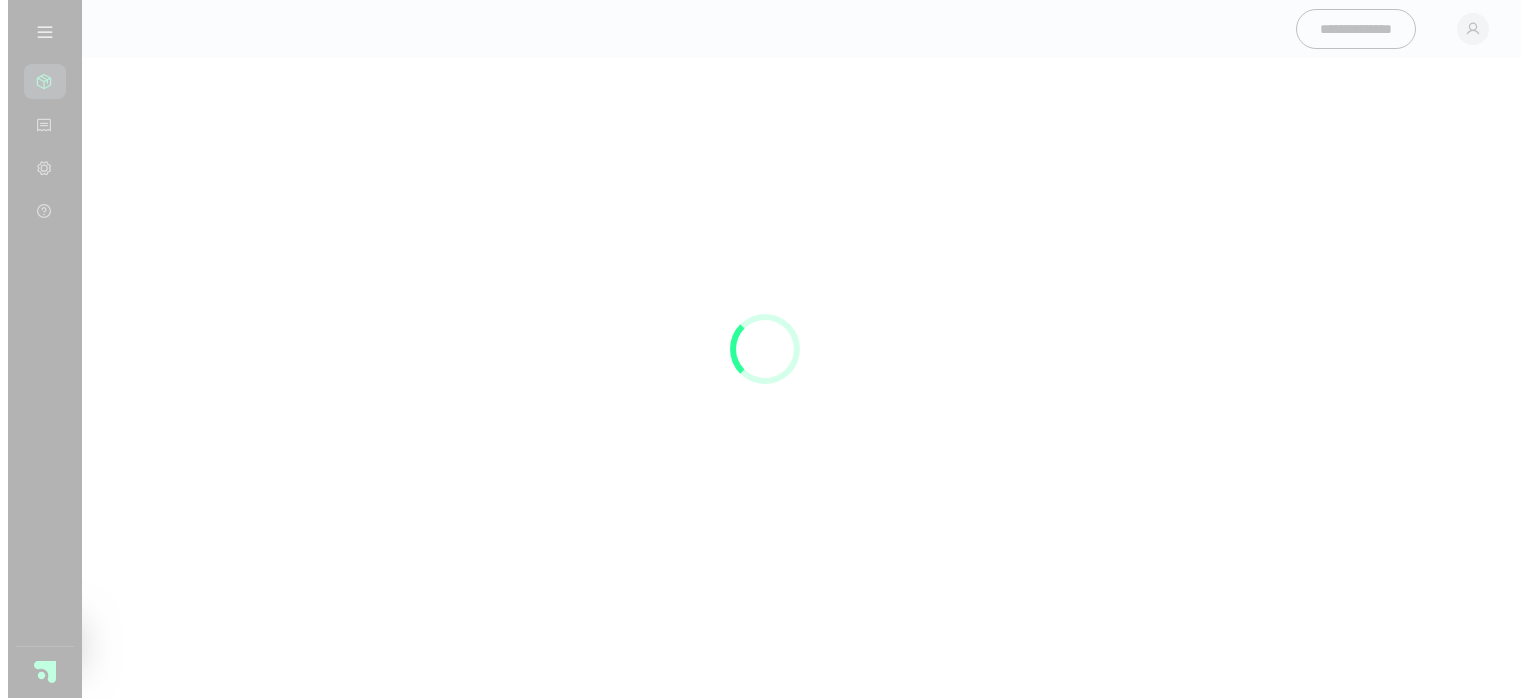 scroll, scrollTop: 0, scrollLeft: 0, axis: both 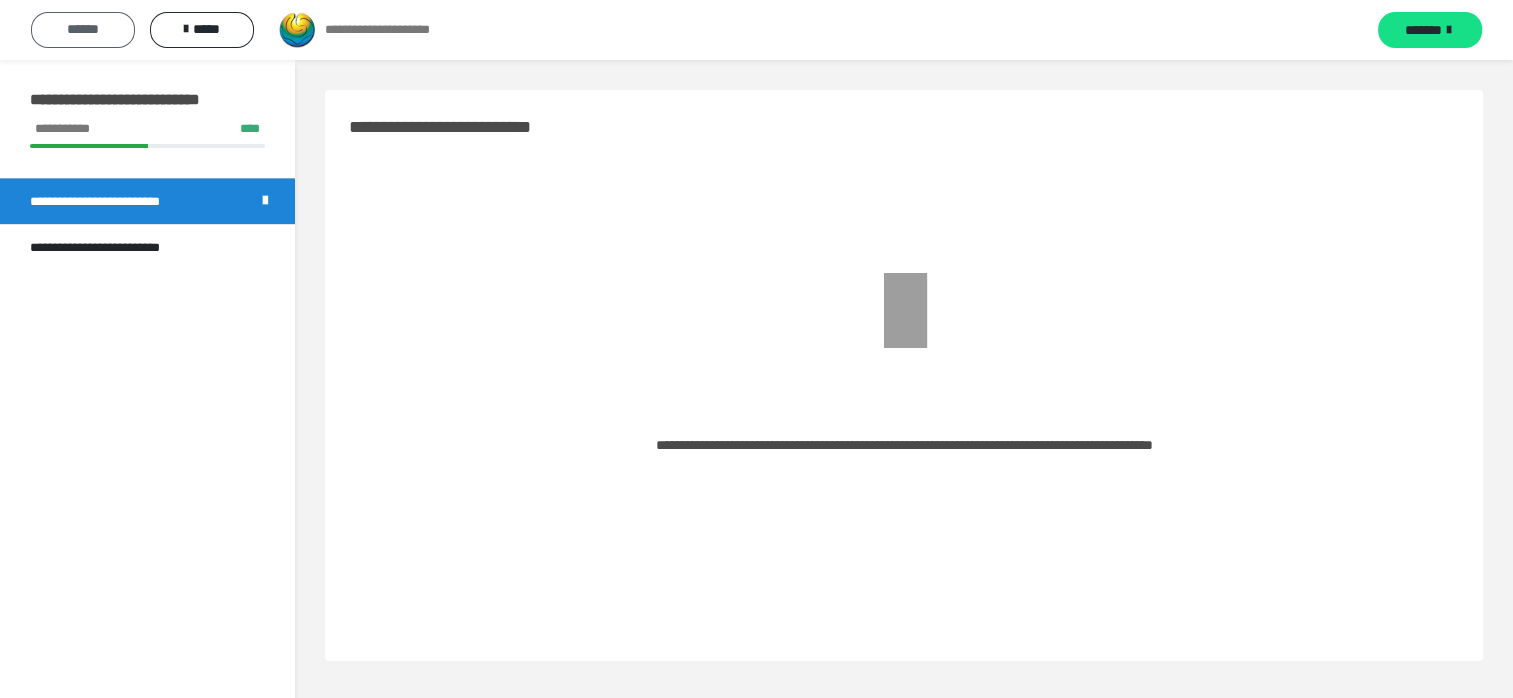 click on "******" at bounding box center [83, 29] 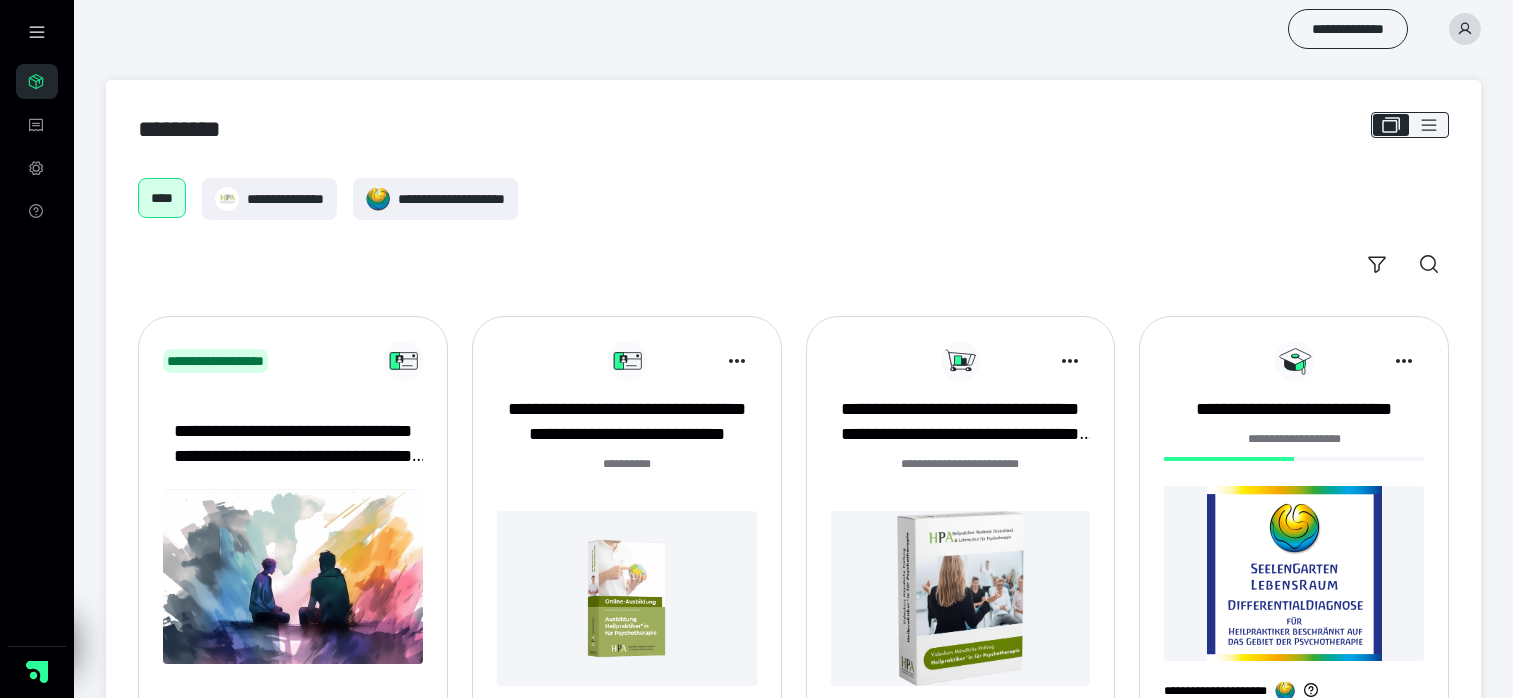 scroll, scrollTop: 0, scrollLeft: 0, axis: both 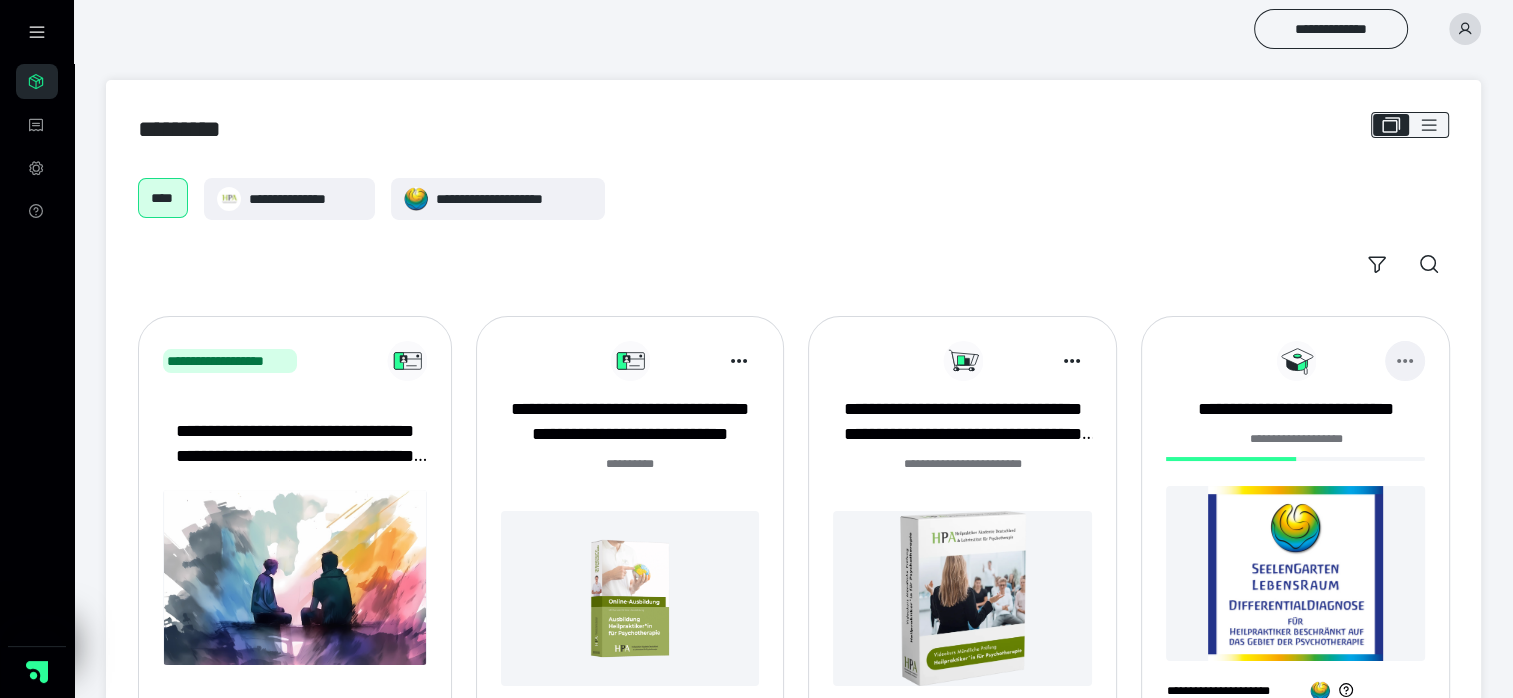 click 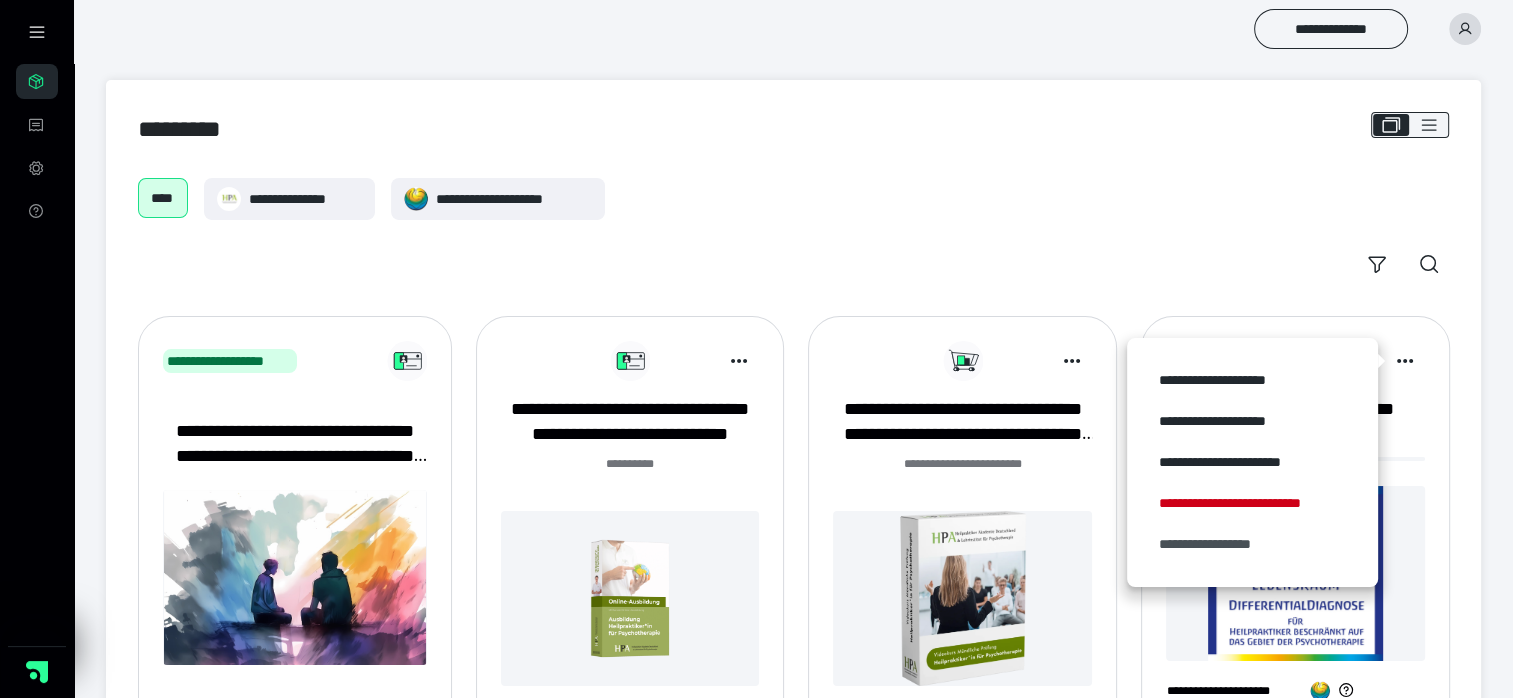 click on "**********" at bounding box center [1253, 544] 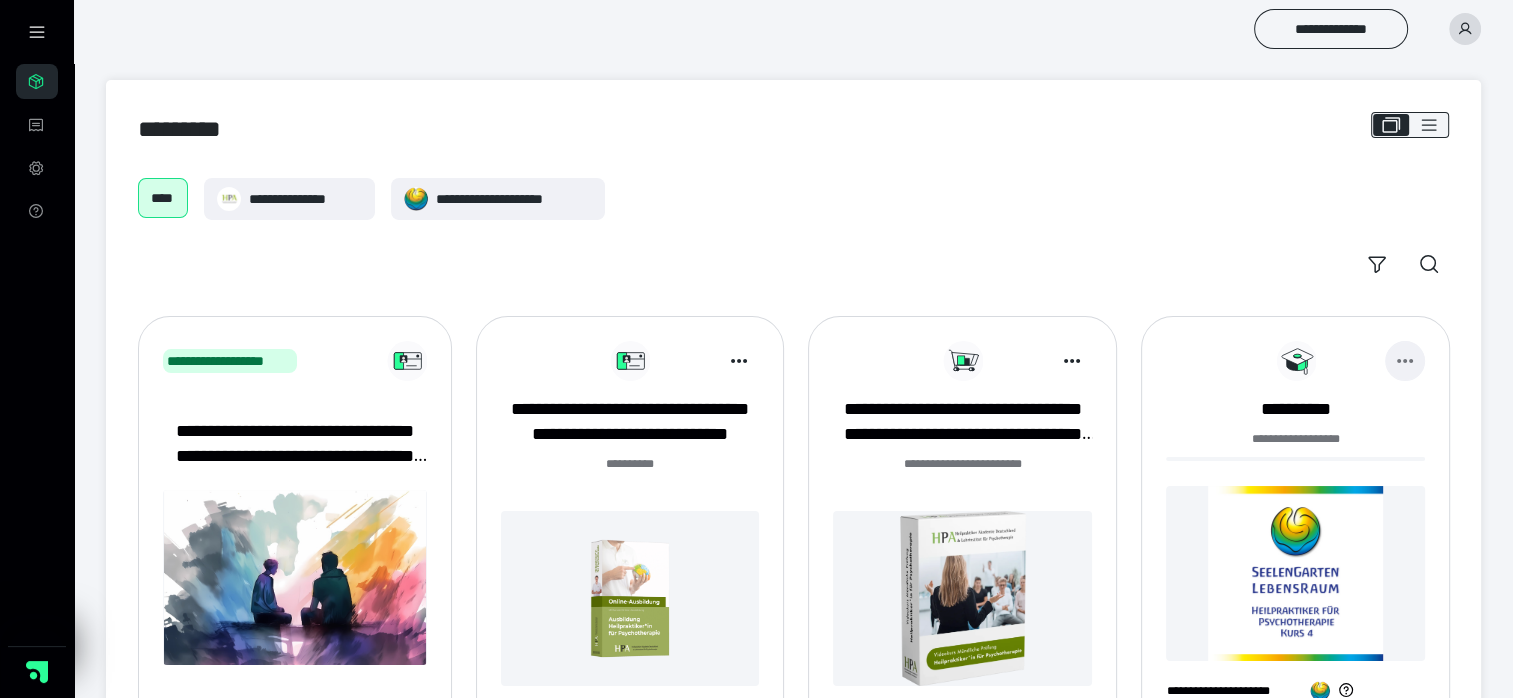 click 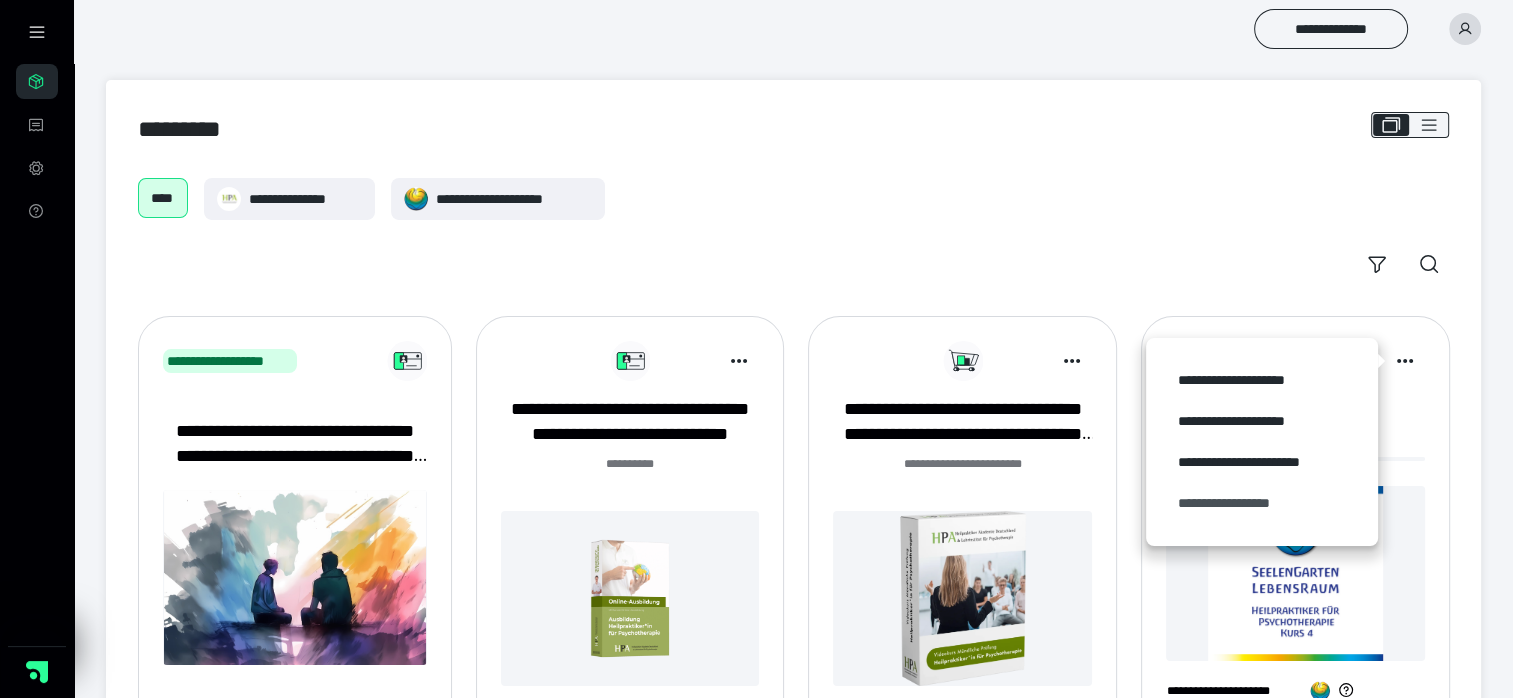 click on "**********" at bounding box center (1262, 503) 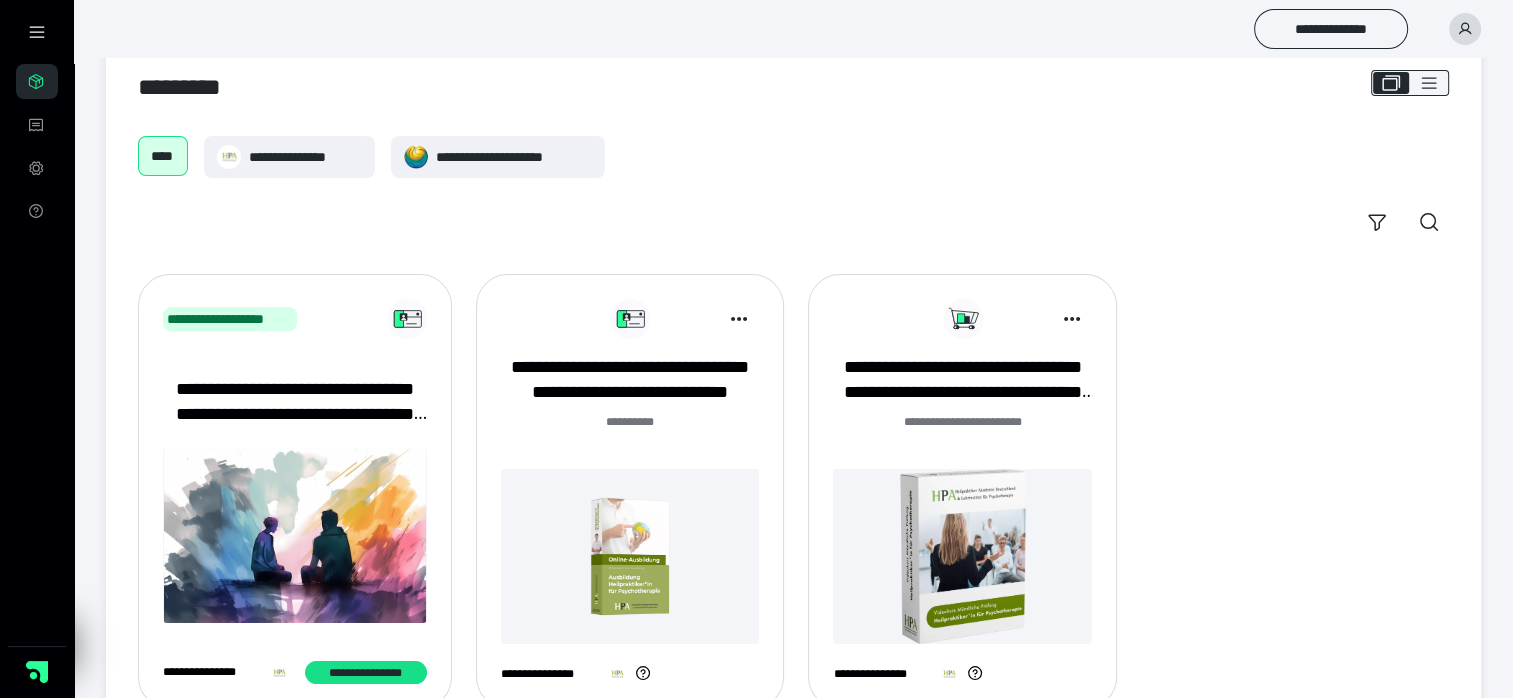 scroll, scrollTop: 0, scrollLeft: 0, axis: both 